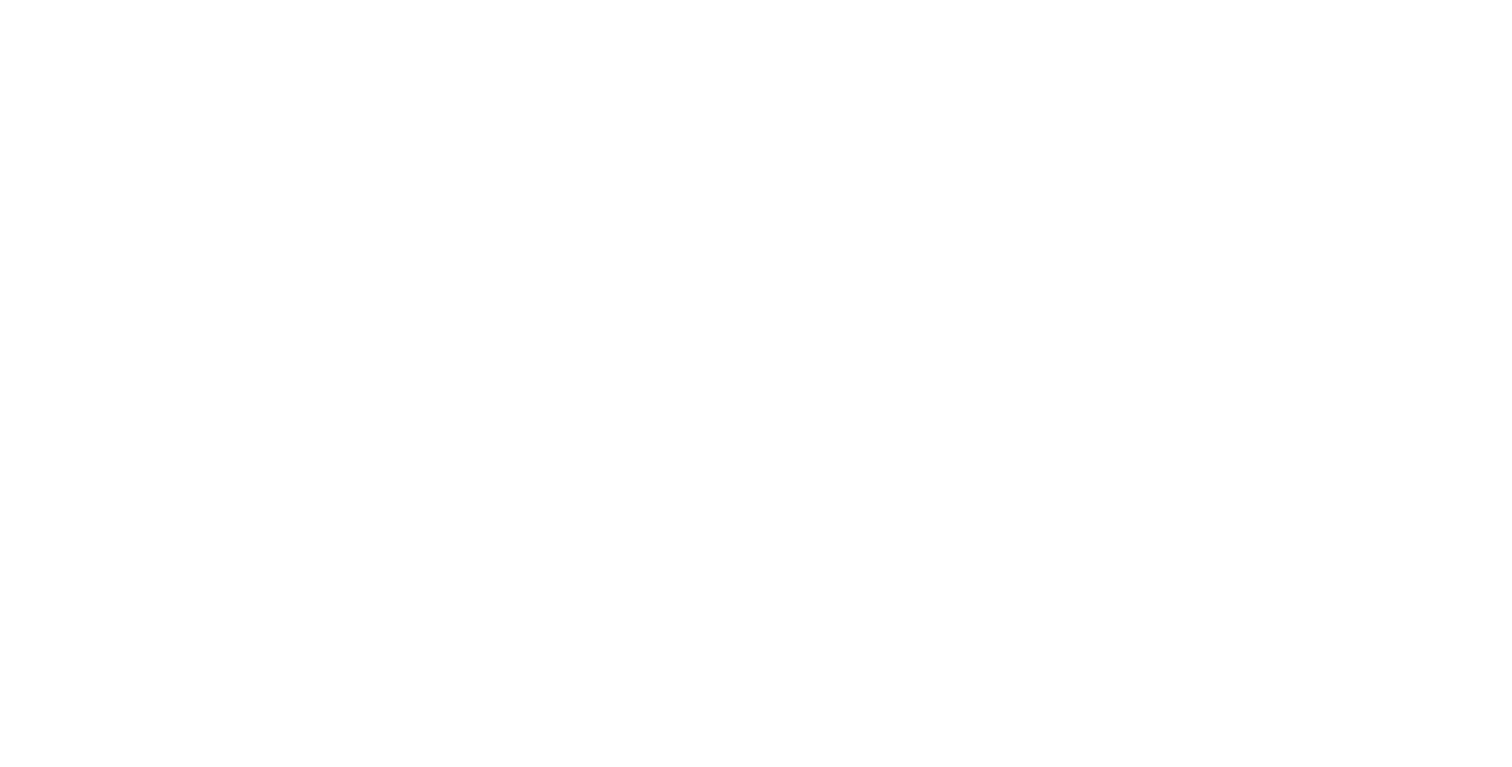 scroll, scrollTop: 0, scrollLeft: 0, axis: both 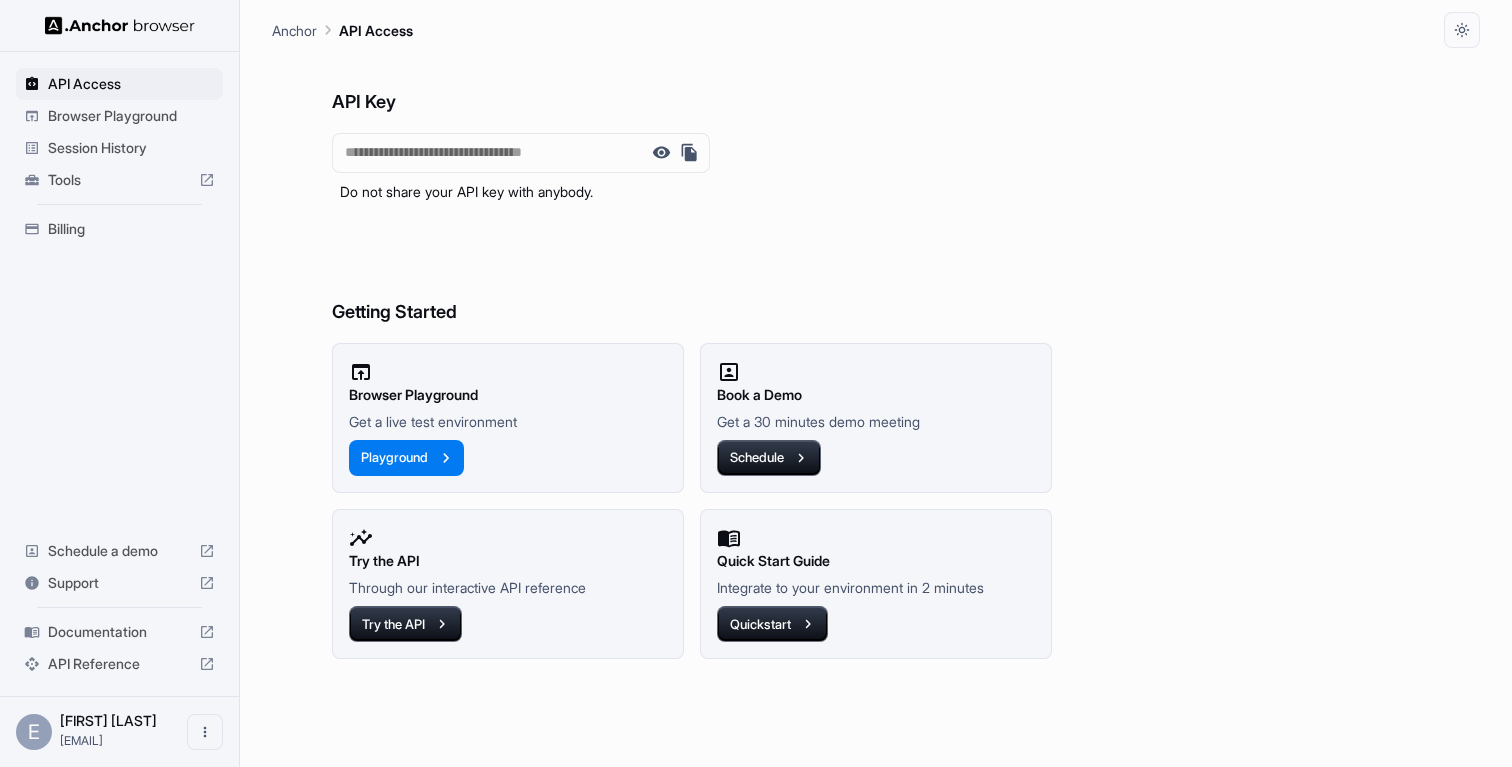 click 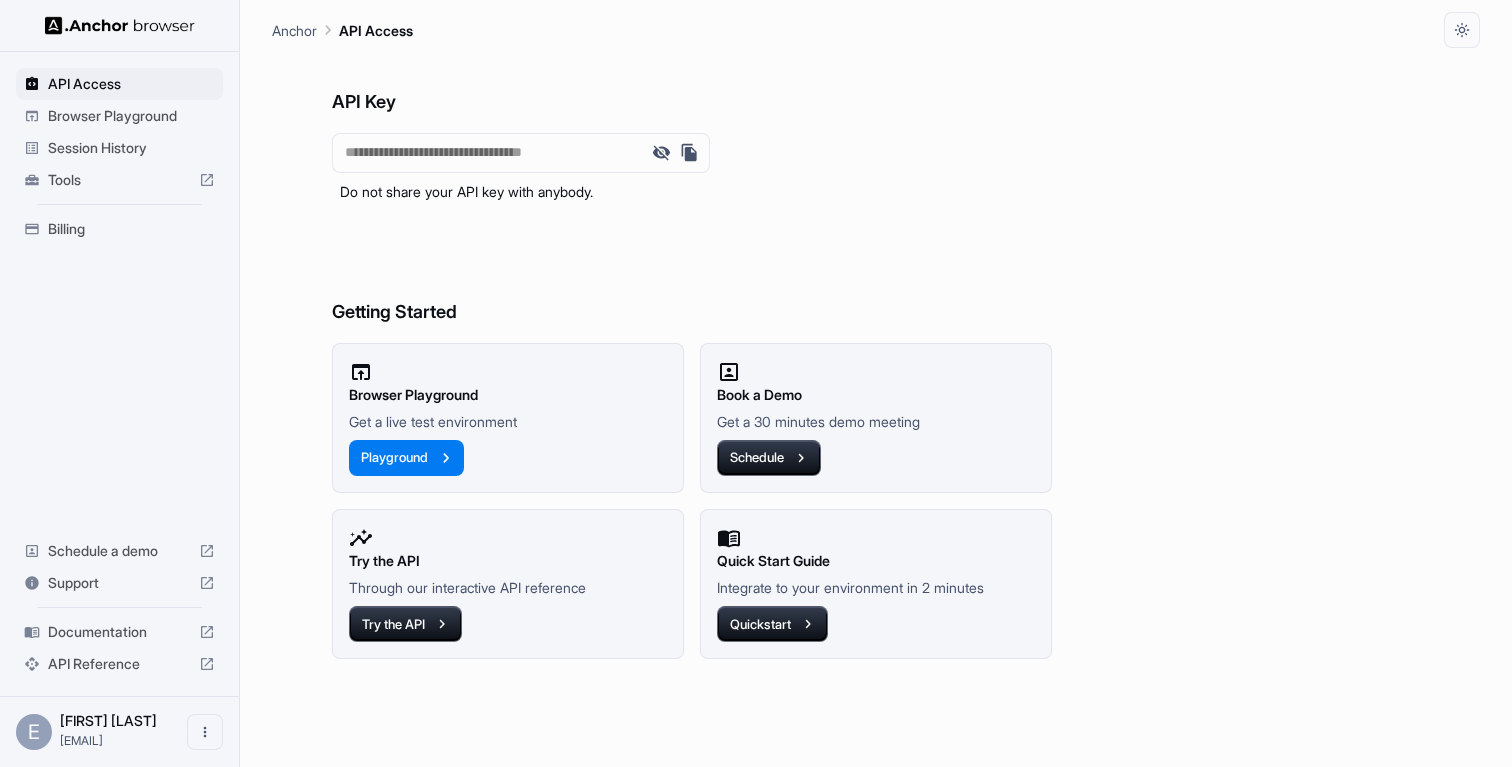 click 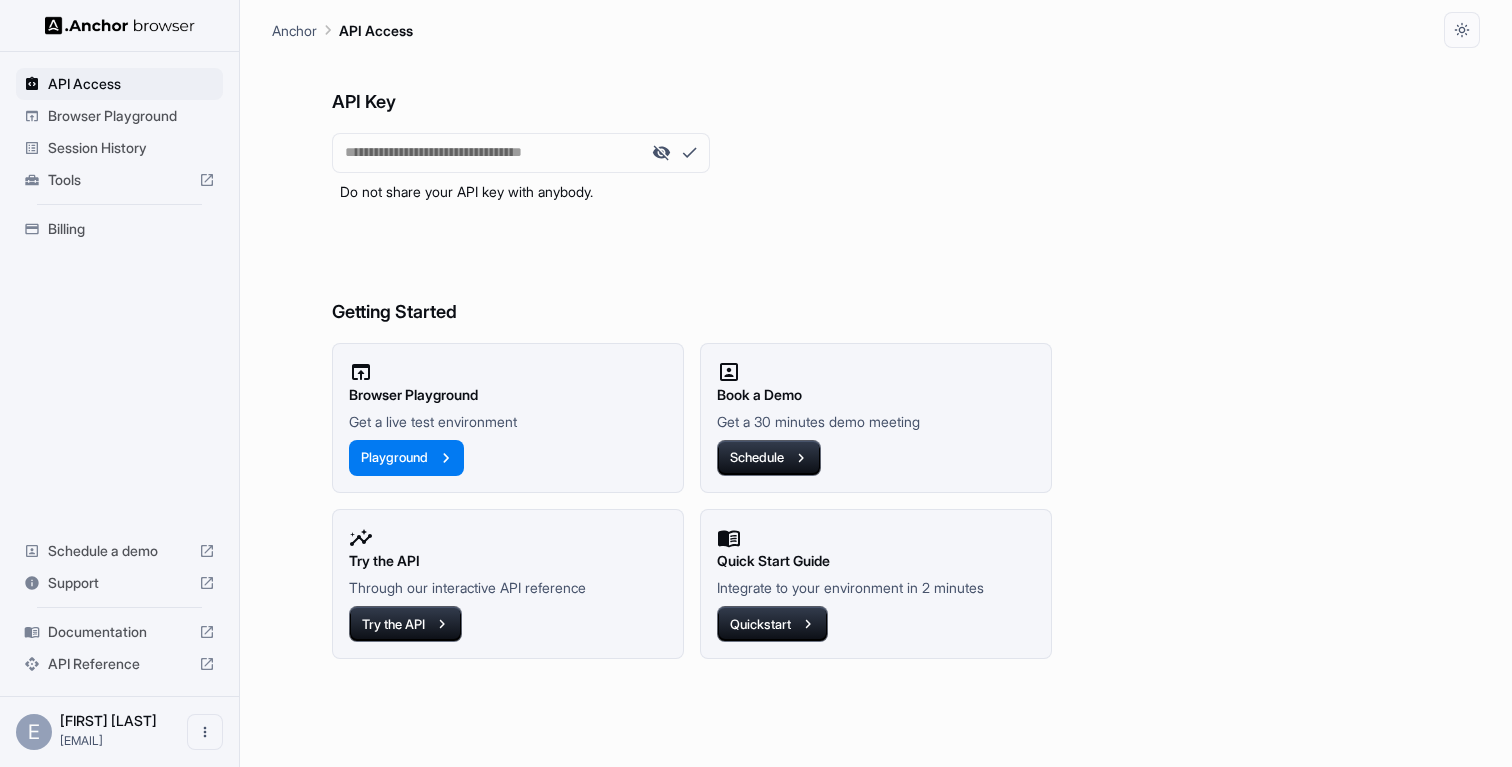 click on "Support" at bounding box center [119, 583] 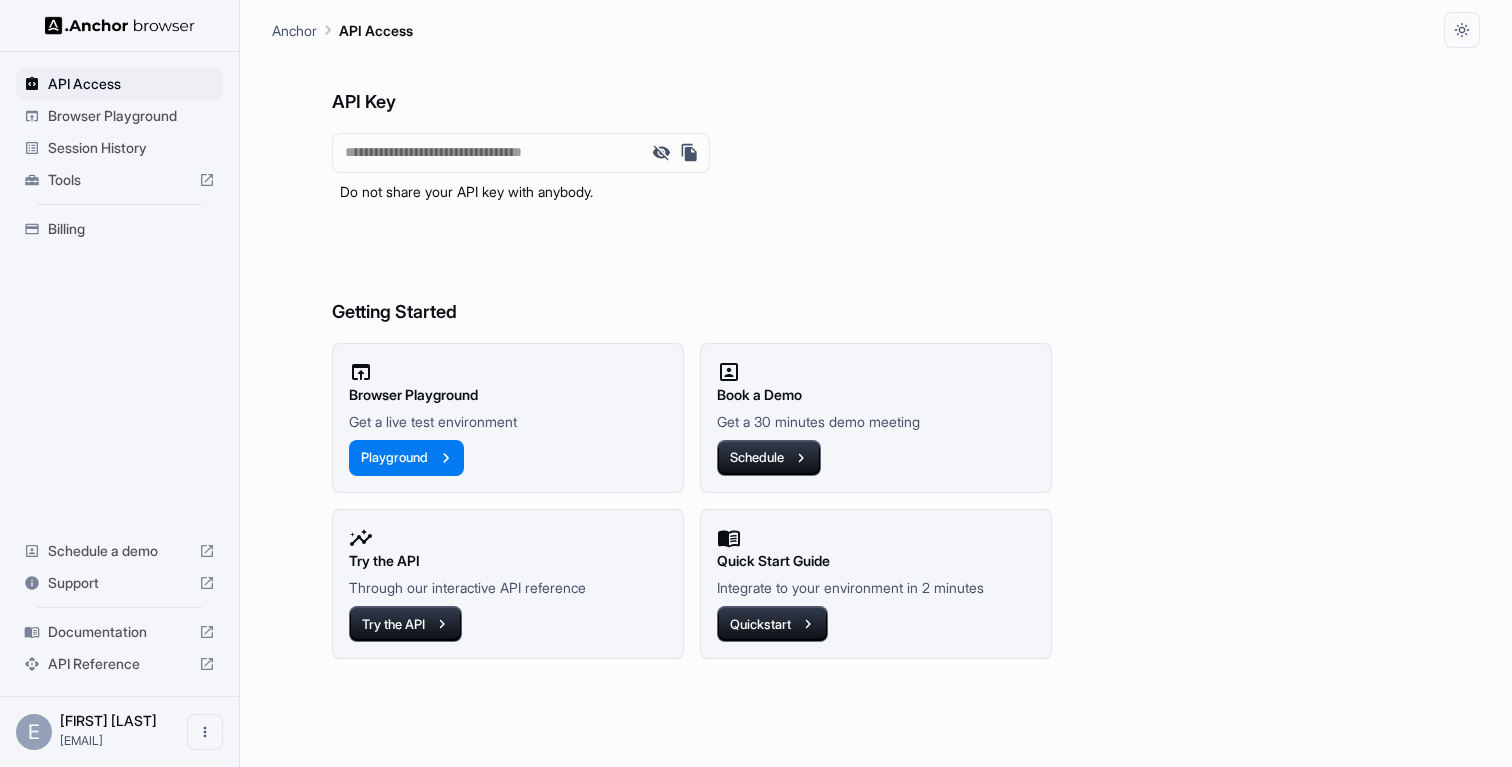 click on "Session History" at bounding box center [131, 148] 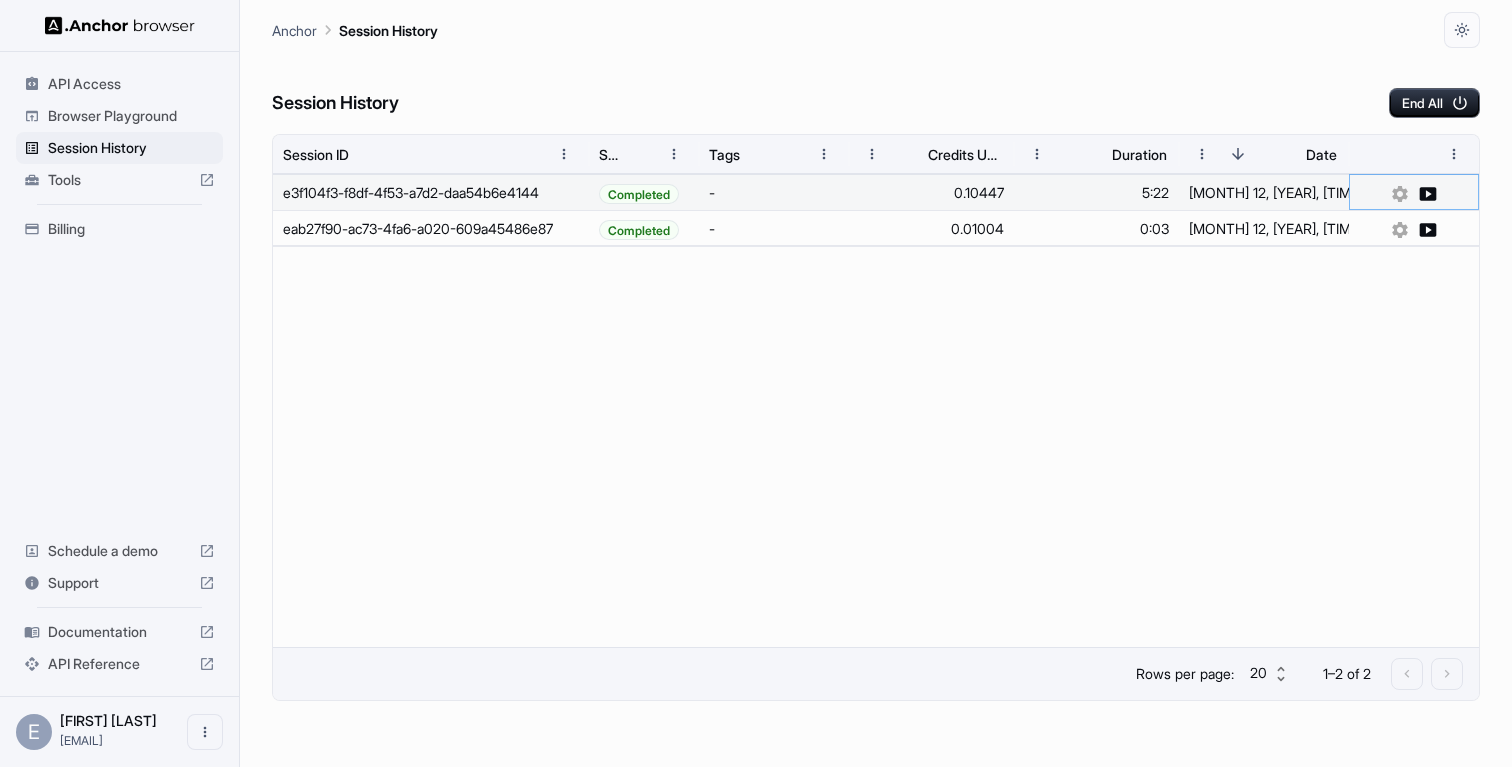 click 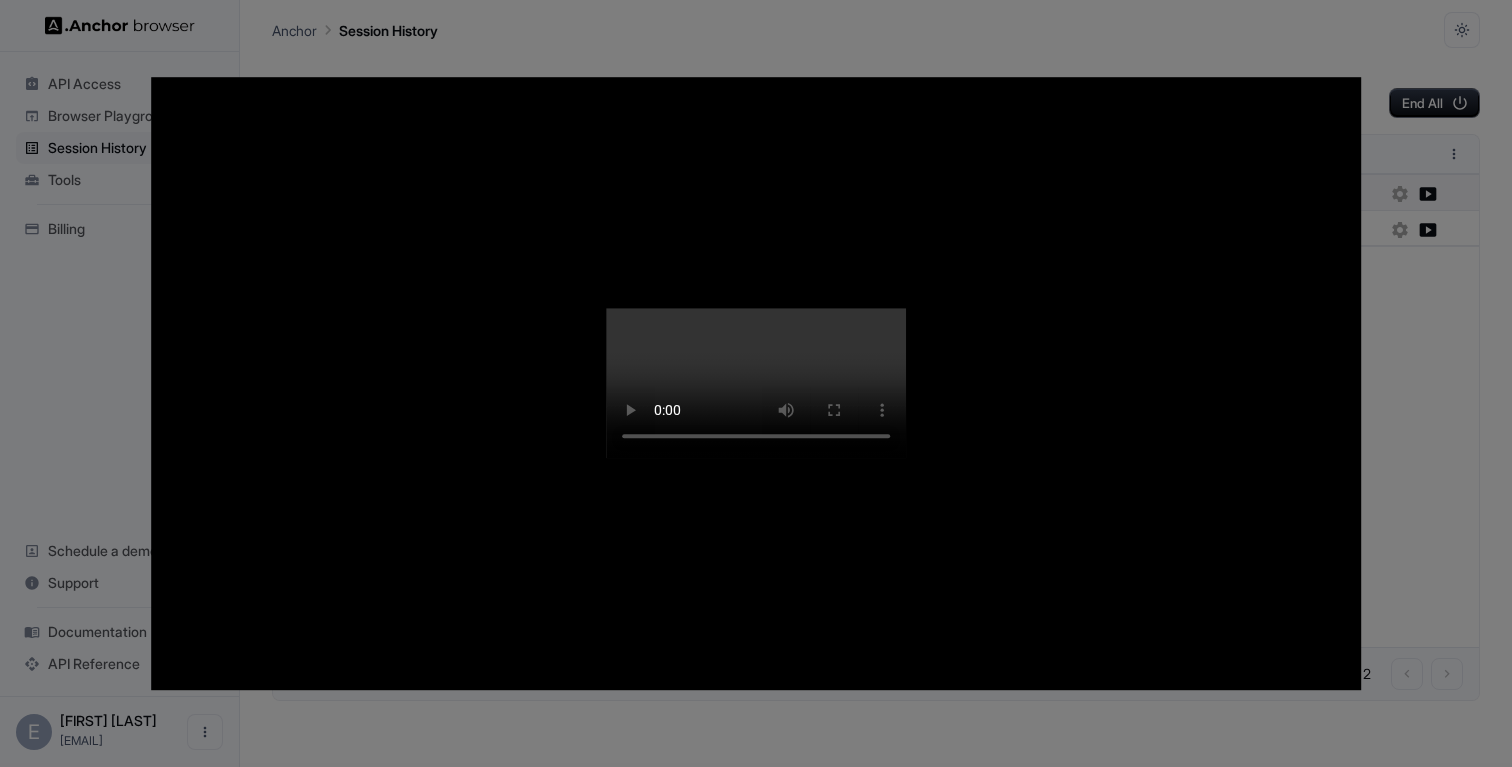 type 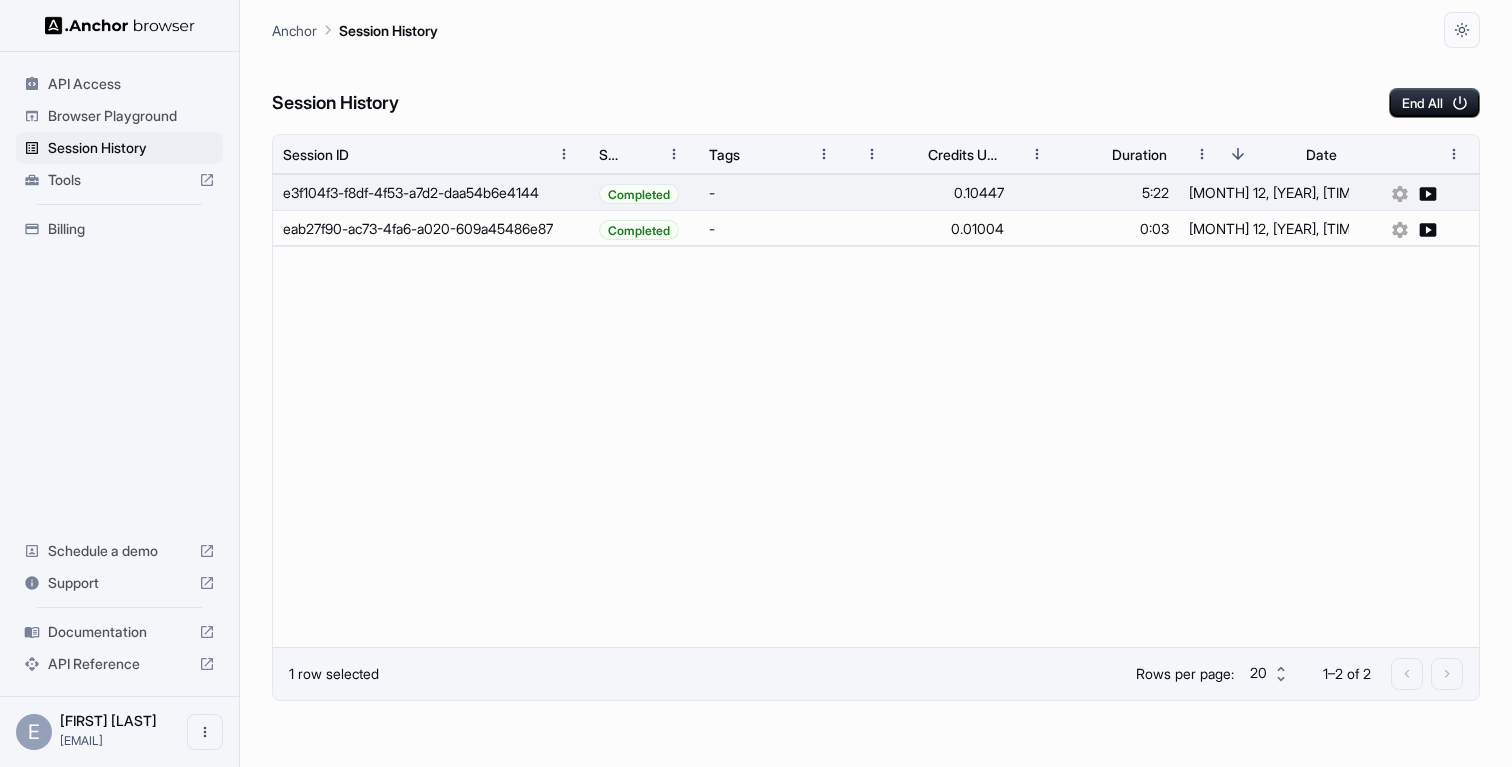 click on "Browser Playground" at bounding box center [131, 116] 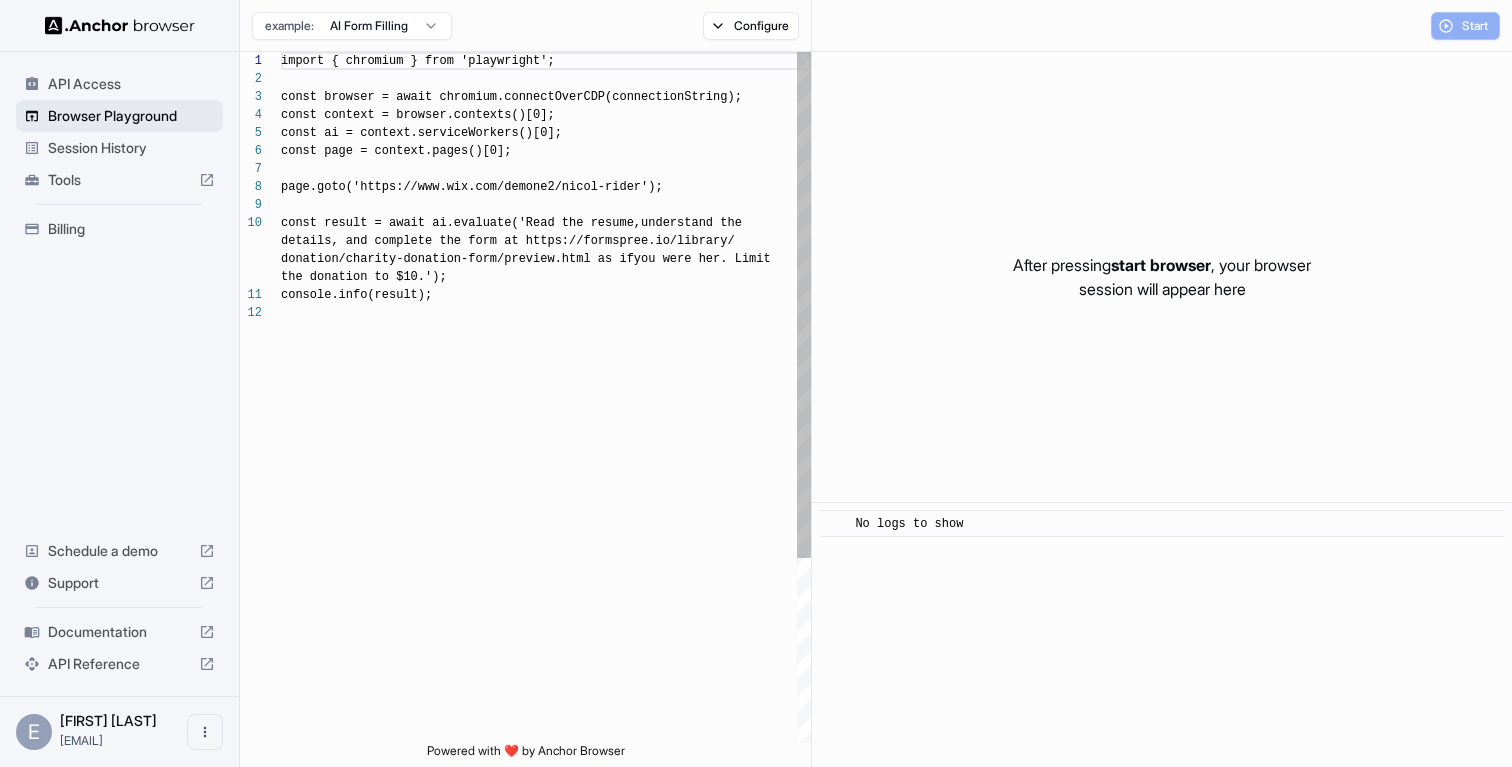 scroll, scrollTop: 162, scrollLeft: 0, axis: vertical 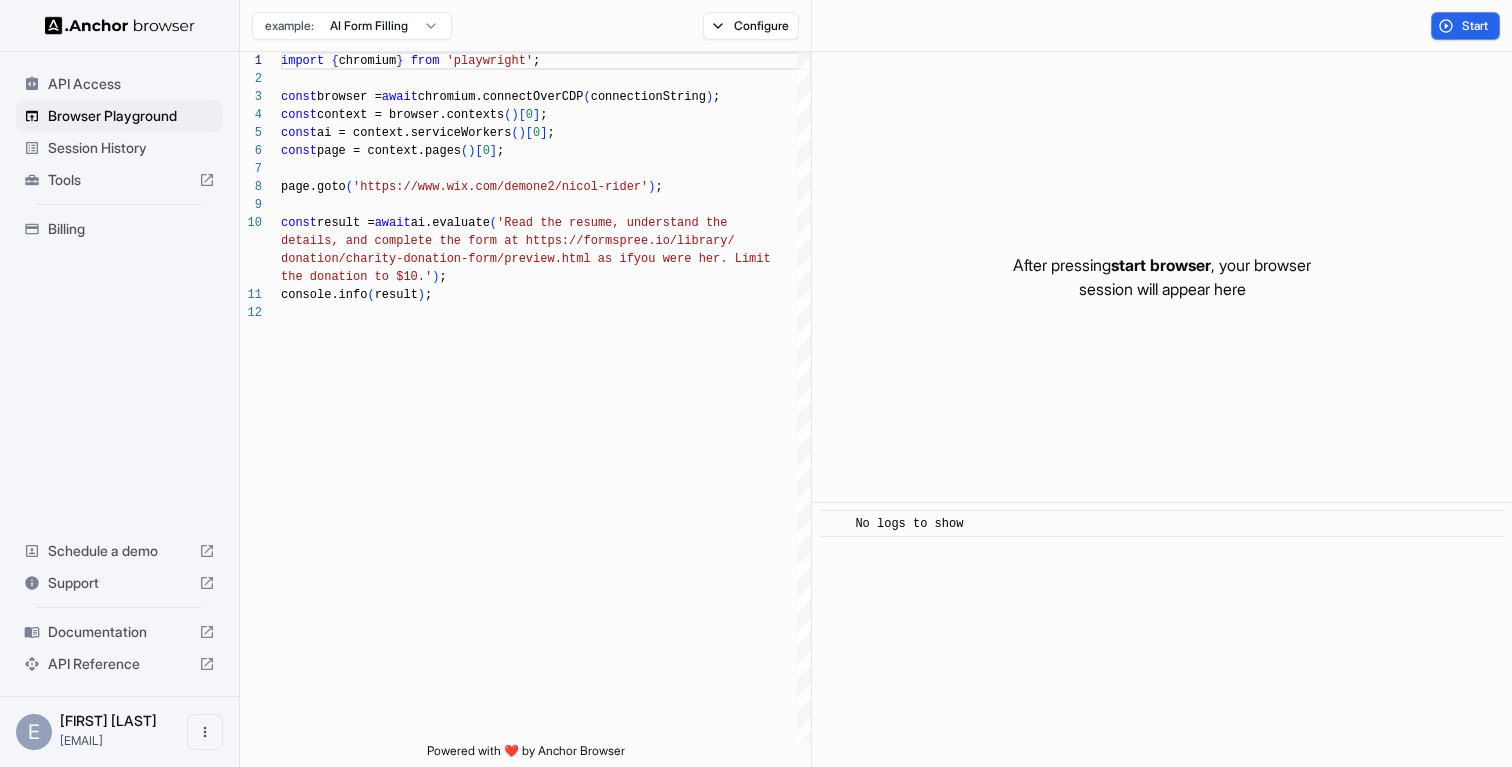 click on "API Access Browser Playground Session History Tools Billing Schedule a demo Support Documentation API Reference E Edward Sun edward@playmat... Browser Playground example:  AI Form Filling Configure Start 1 2 3 4 5 6 7 8 9 10 11 12 import   {  chromium  }   from   'playwright' ; const  browser =  await  chromium.connectOverCDP ( connectionString ) ; const  context = browser.contexts ( ) [ 0 ] ; const  ai = context.serviceWorkers ( ) [ 0 ] ; const  page = context.pages ( ) [ 0 ] ; page.goto ( 'https://www.wix.com/demone2/nicol-rider' ) ; const  result =  await  ai.evaluate ( 'Read the resume, understand the  details, and complete the form at https://formspre e.io/library/ donation/charity-donation-form/preview.html as if  you were her. Limit  the donation to $10.' ) ; console.info ( result ) ; Powered with ❤️ by Anchor Browser After pressing  start browser , your browser session will appear here ​ No logs to show" at bounding box center (756, 383) 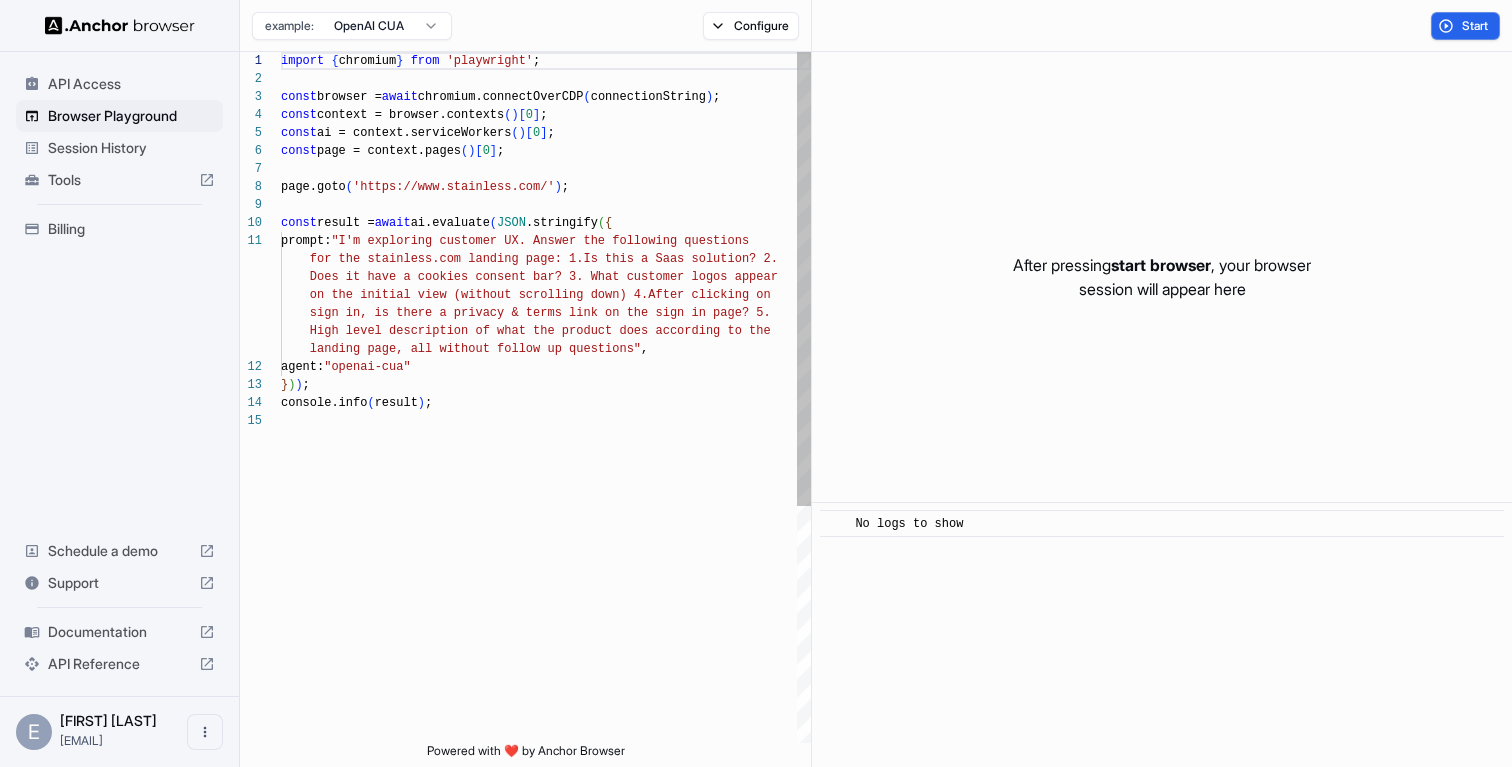 scroll, scrollTop: 180, scrollLeft: 0, axis: vertical 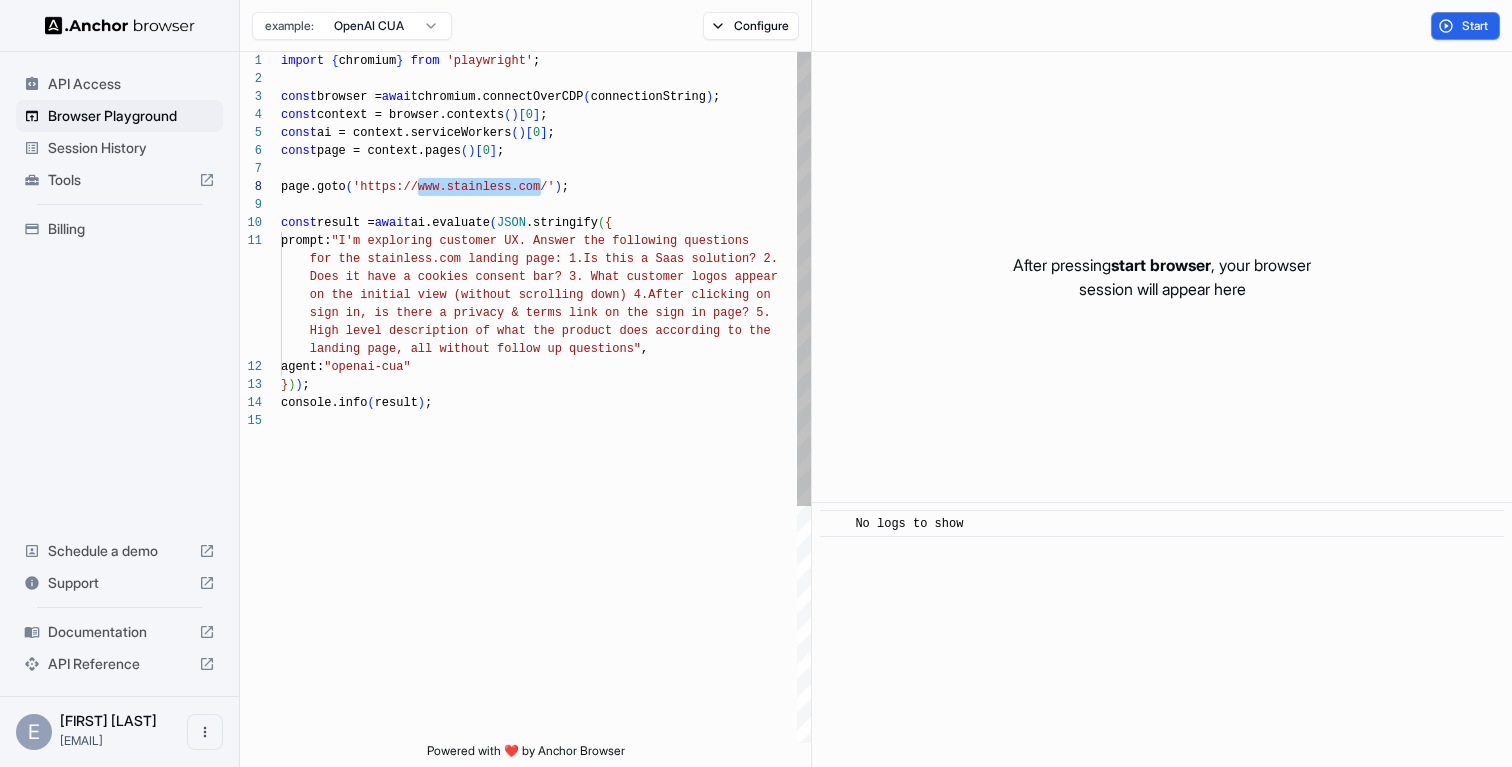 drag, startPoint x: 535, startPoint y: 184, endPoint x: 432, endPoint y: 184, distance: 103 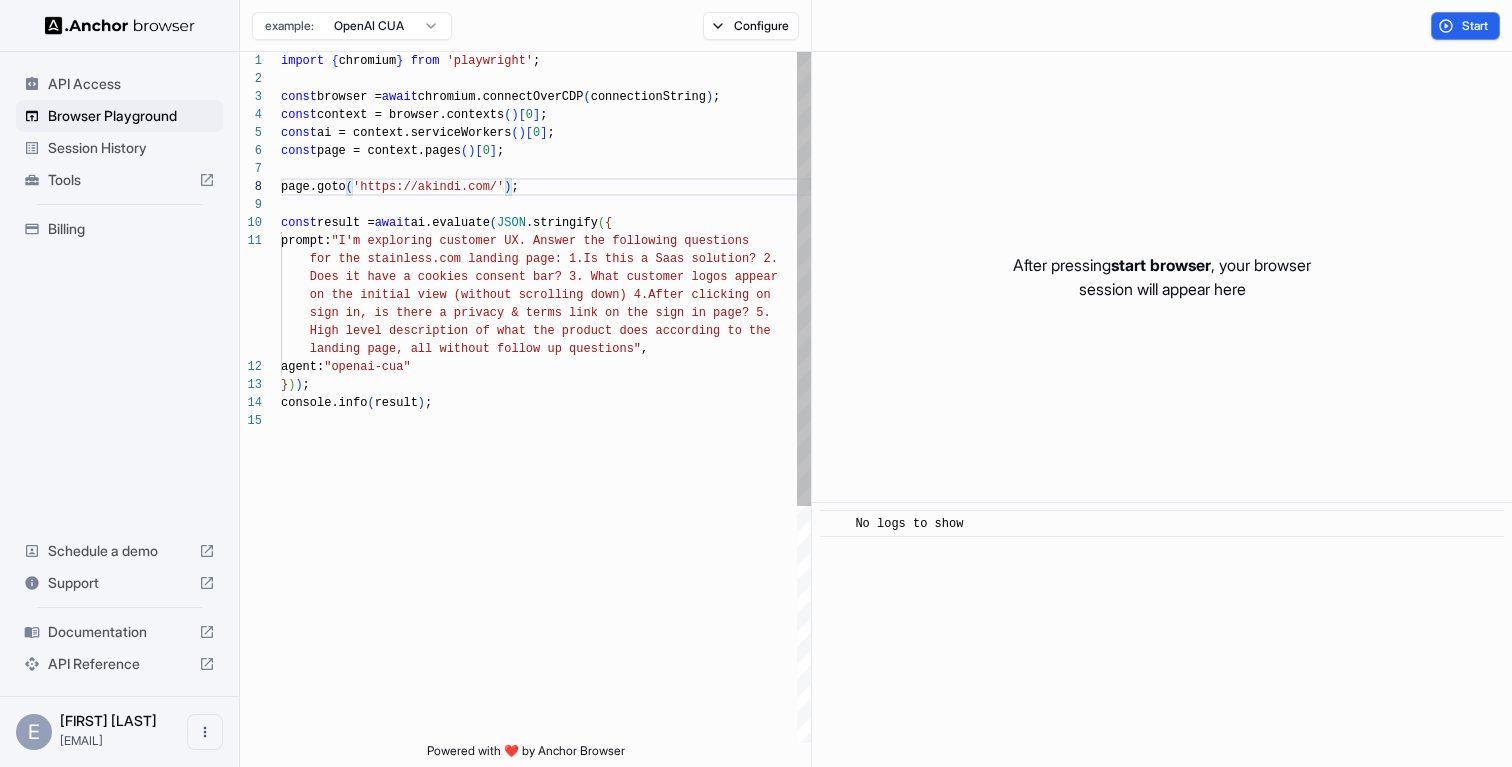 click on "import   {  chromium  }   from   'playwright' ; const  browser =  await  chromium.connectOverCDP ( connectionString ) ; const  context = browser.contexts ( ) [ 0 ] ; const  ai = context.serviceWorkers ( ) [ 0 ] ; const  page = context.pages ( ) [ 0 ] ; page.goto ( 'https://akindi.com/' ) ; const  result =  await  ai.evaluate ( JSON .stringify ( {     prompt:  "I'm exploring customer UX. Answer the following q uestions       for the stainless.com landing page: 1.Is this a Sa as solution? 2.      Does it have a cookies consent bar? 3. What custom er logos appear       on the initial view (without scrolling down) 4.Aft er clicking on       sign in, is there a privacy & terms link on the si gn in page? 5.      High level description of what the product does ac cording to the       landing page, all without follow up questions" ,     agent:  "openai-cua" } ) ) ; console.info ( result ) ;" at bounding box center [546, 577] 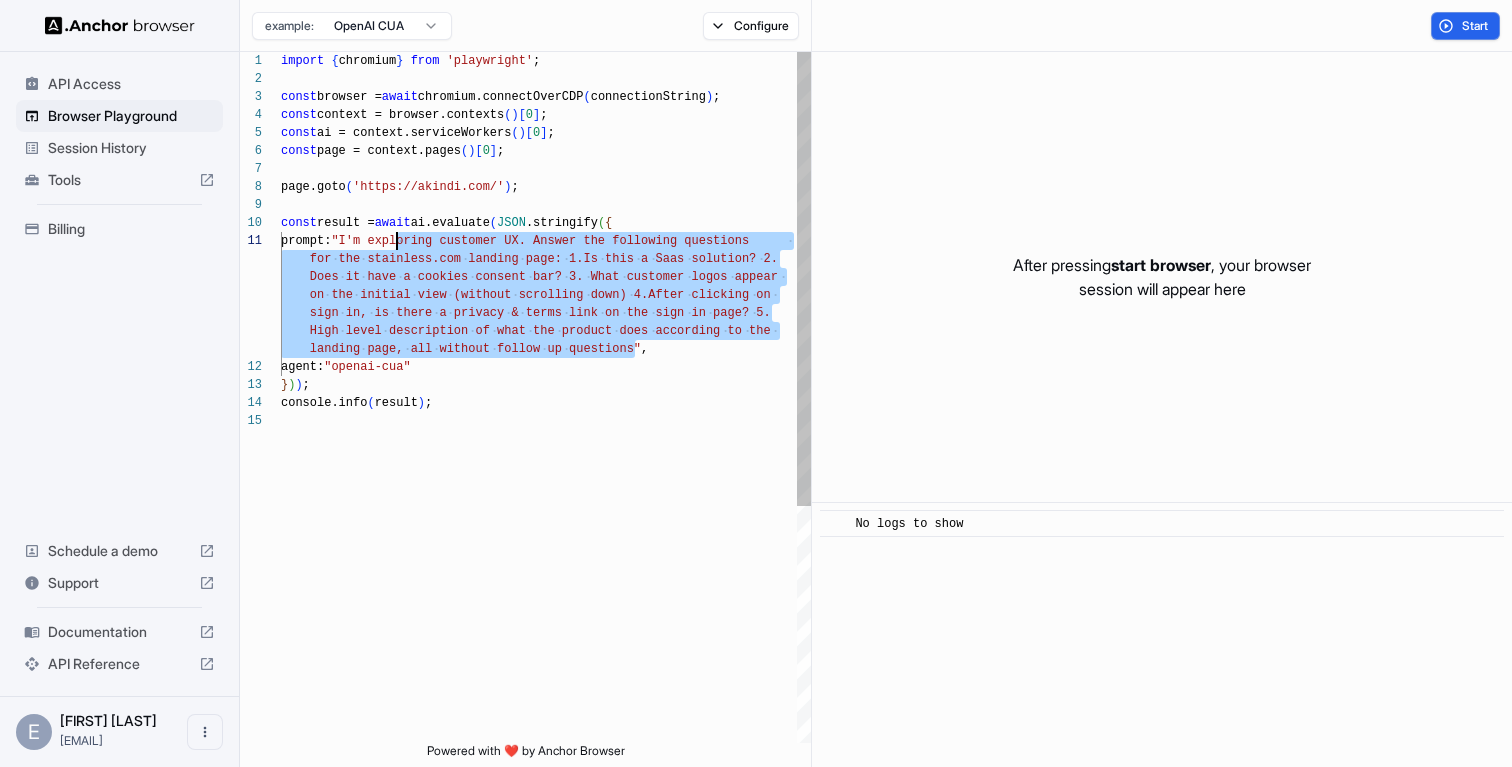 scroll, scrollTop: 0, scrollLeft: 0, axis: both 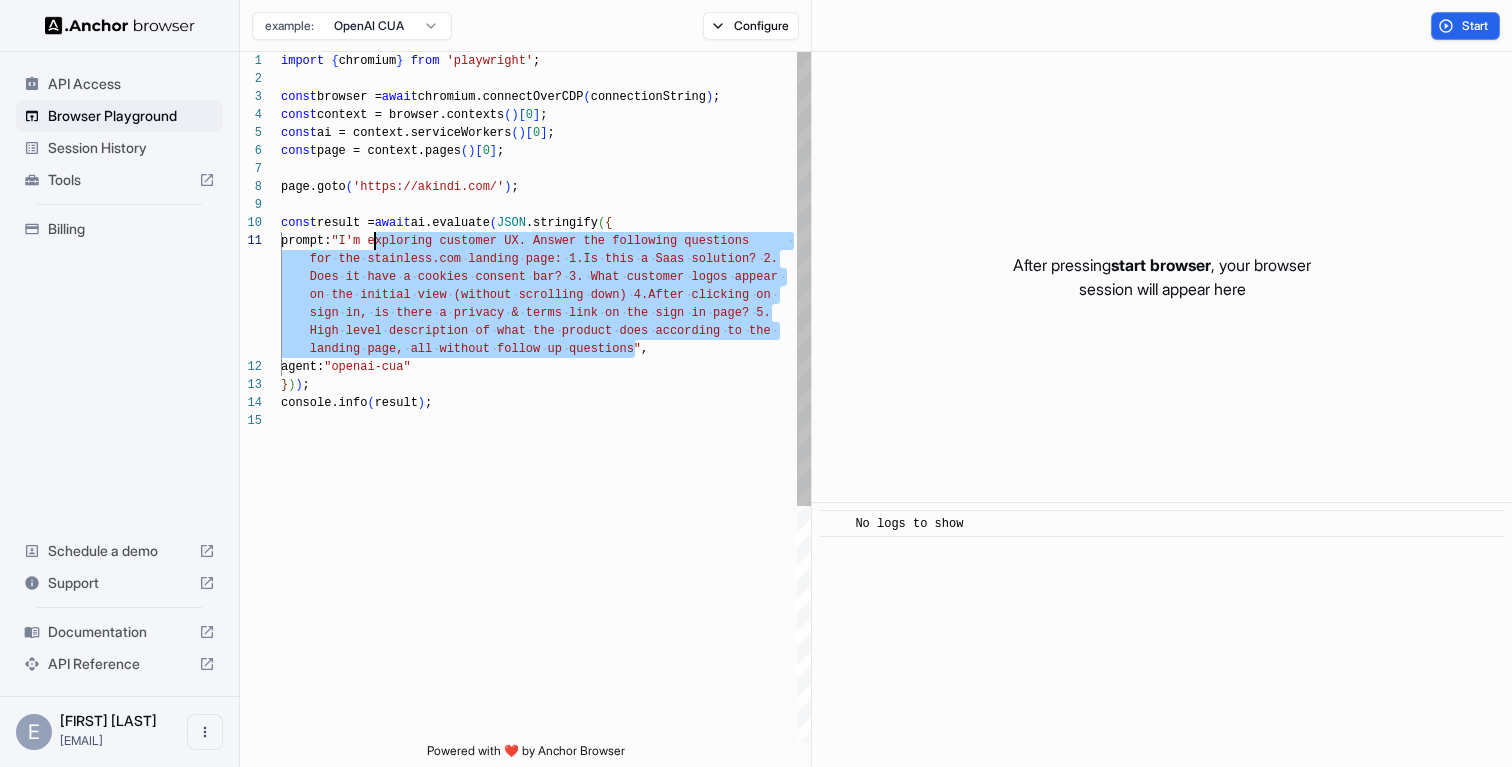 drag, startPoint x: 591, startPoint y: 349, endPoint x: 375, endPoint y: 243, distance: 240.60756 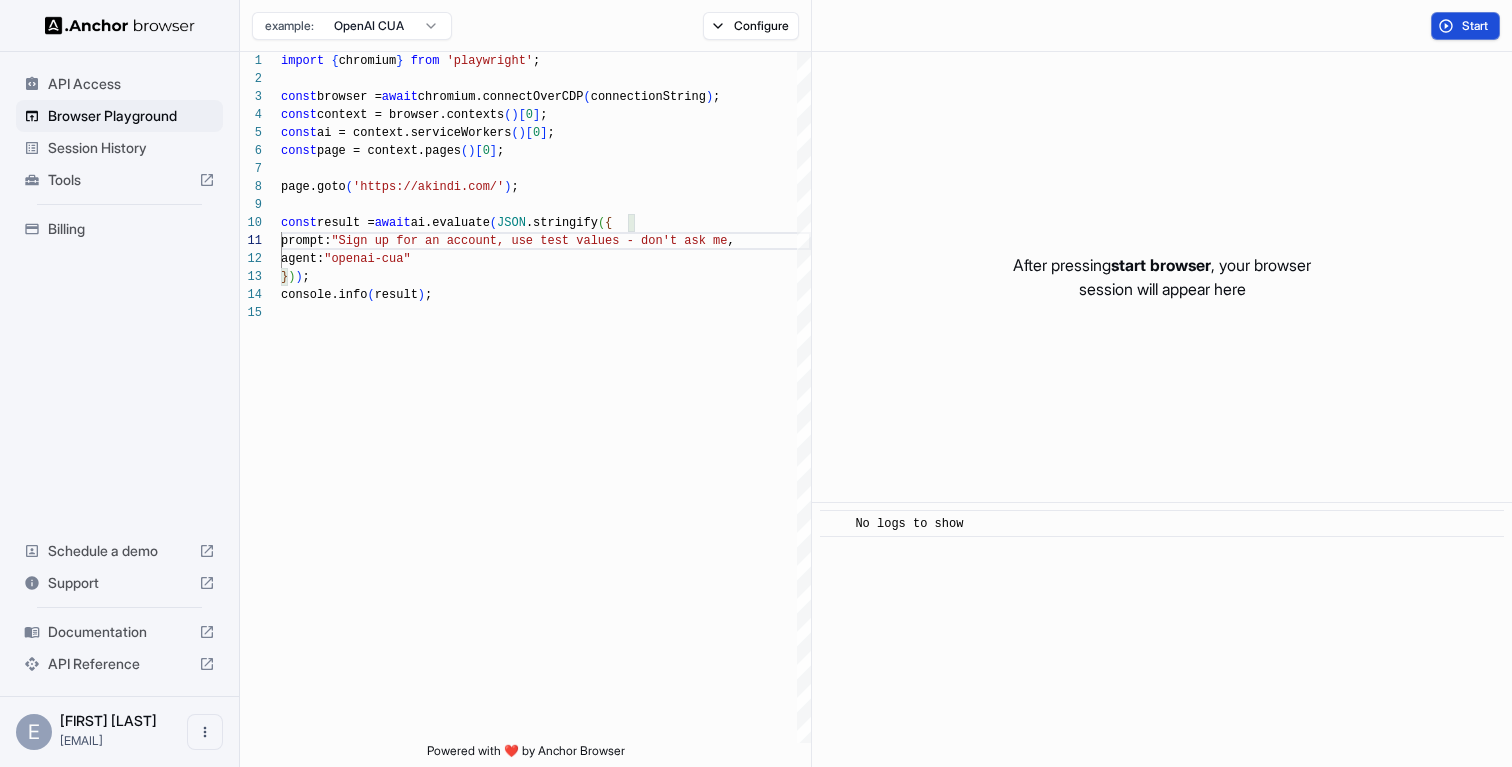 click on "Start" at bounding box center [1465, 26] 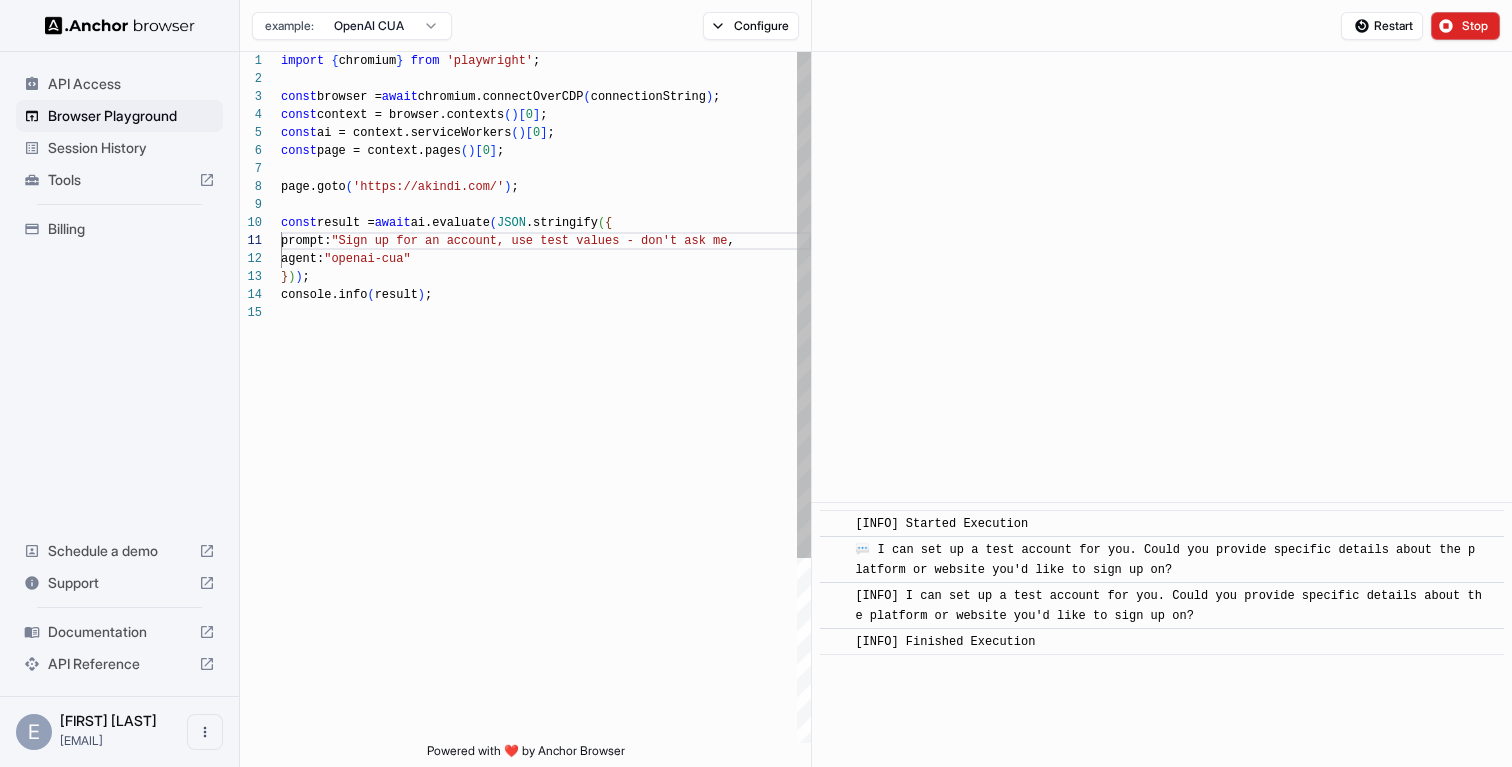 click on "import   {  chromium  }   from   'playwright' ; const  browser =  await  chromium.connectOverCDP ( connectionString ) ; const  context = browser.contexts ( ) [ 0 ] ; const  ai = context.serviceWorkers ( ) [ 0 ] ; const  page = context.pages ( ) [ 0 ] ; page.goto ( 'https://akindi.com/' ) ; const  result =  await  ai.evaluate ( JSON .stringify ( {     prompt:  "Sign up for an account, use test values - don't a sk me" ,     agent:  "openai-cua" } ) ) ; console.info ( result ) ;" at bounding box center [546, 523] 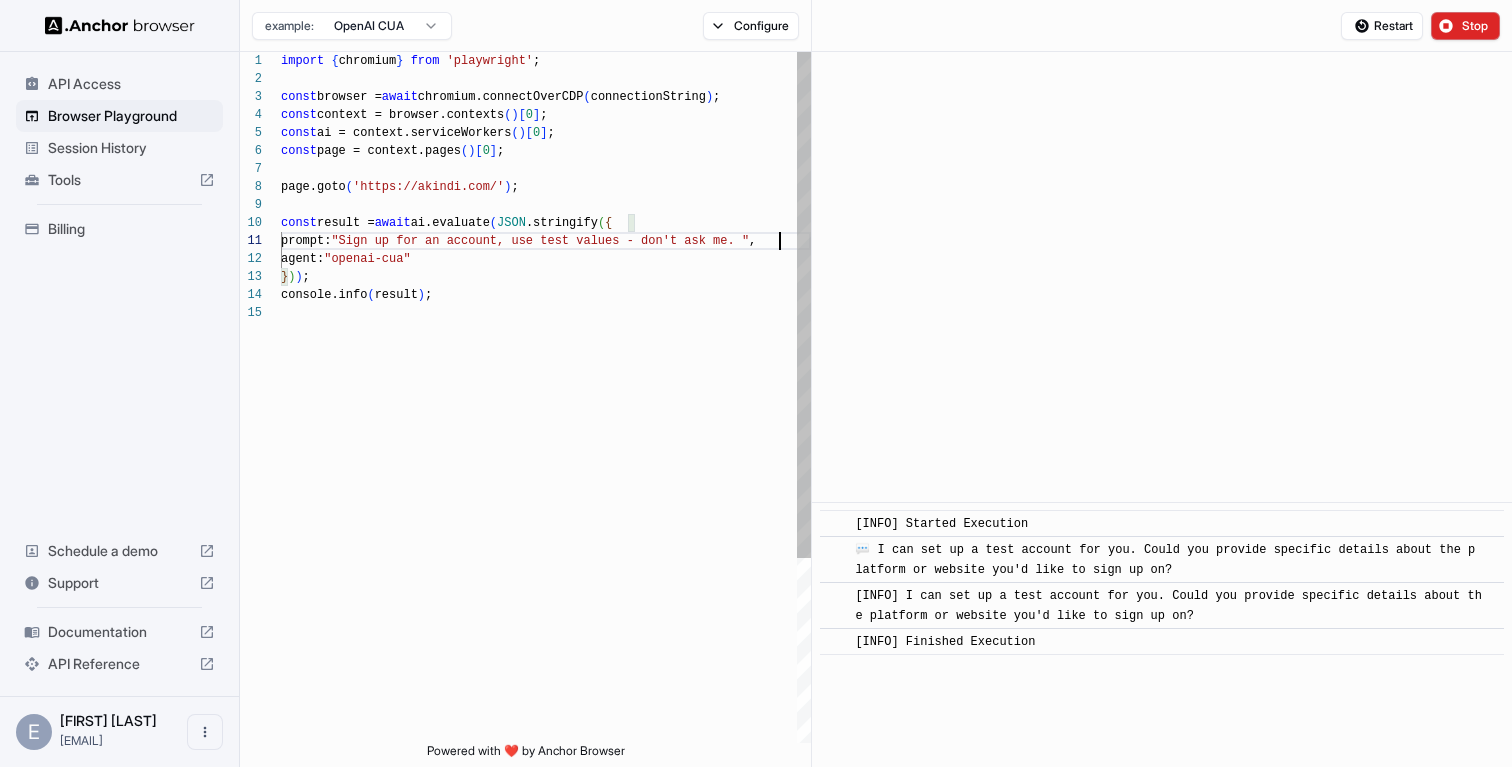 scroll, scrollTop: 18, scrollLeft: 0, axis: vertical 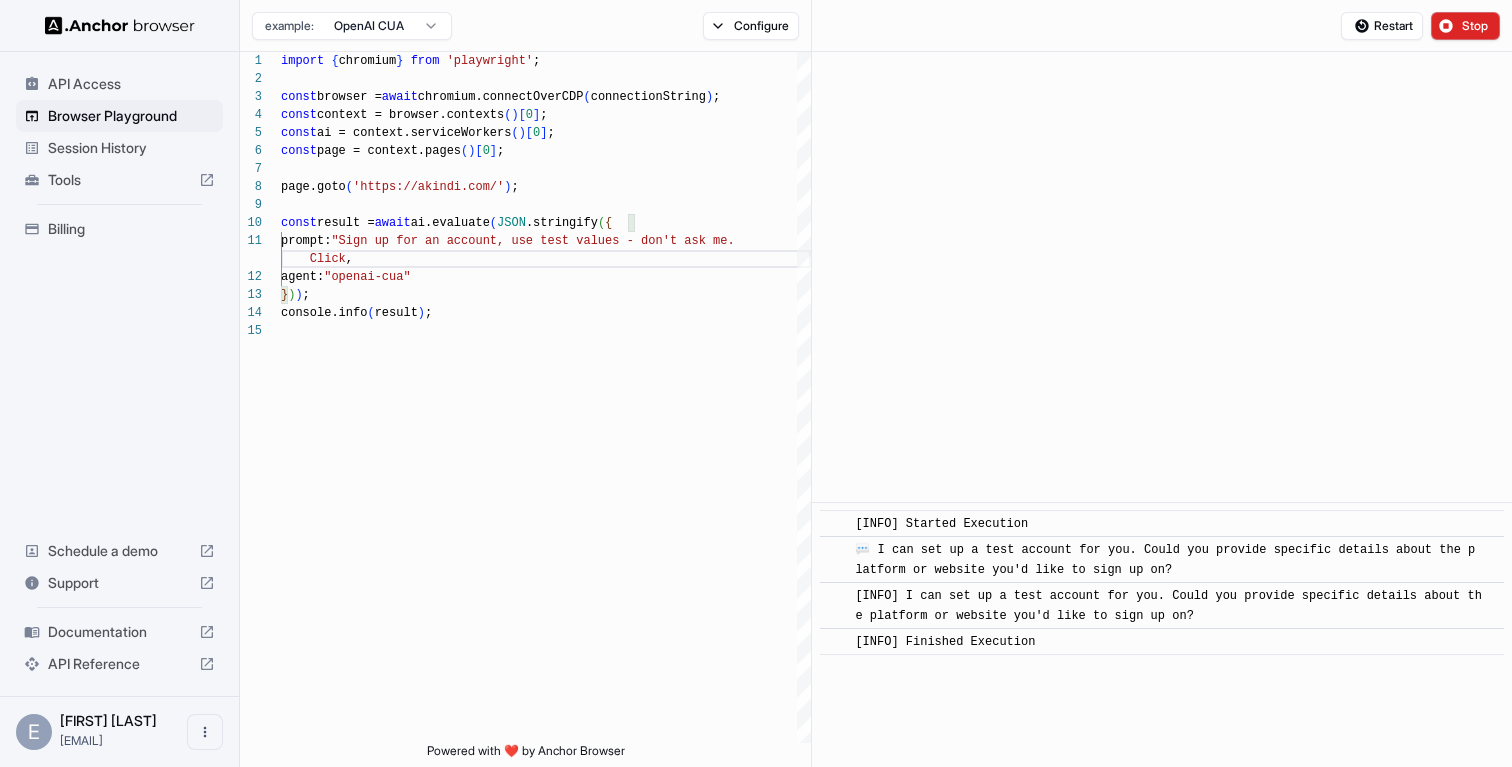 type on "**********" 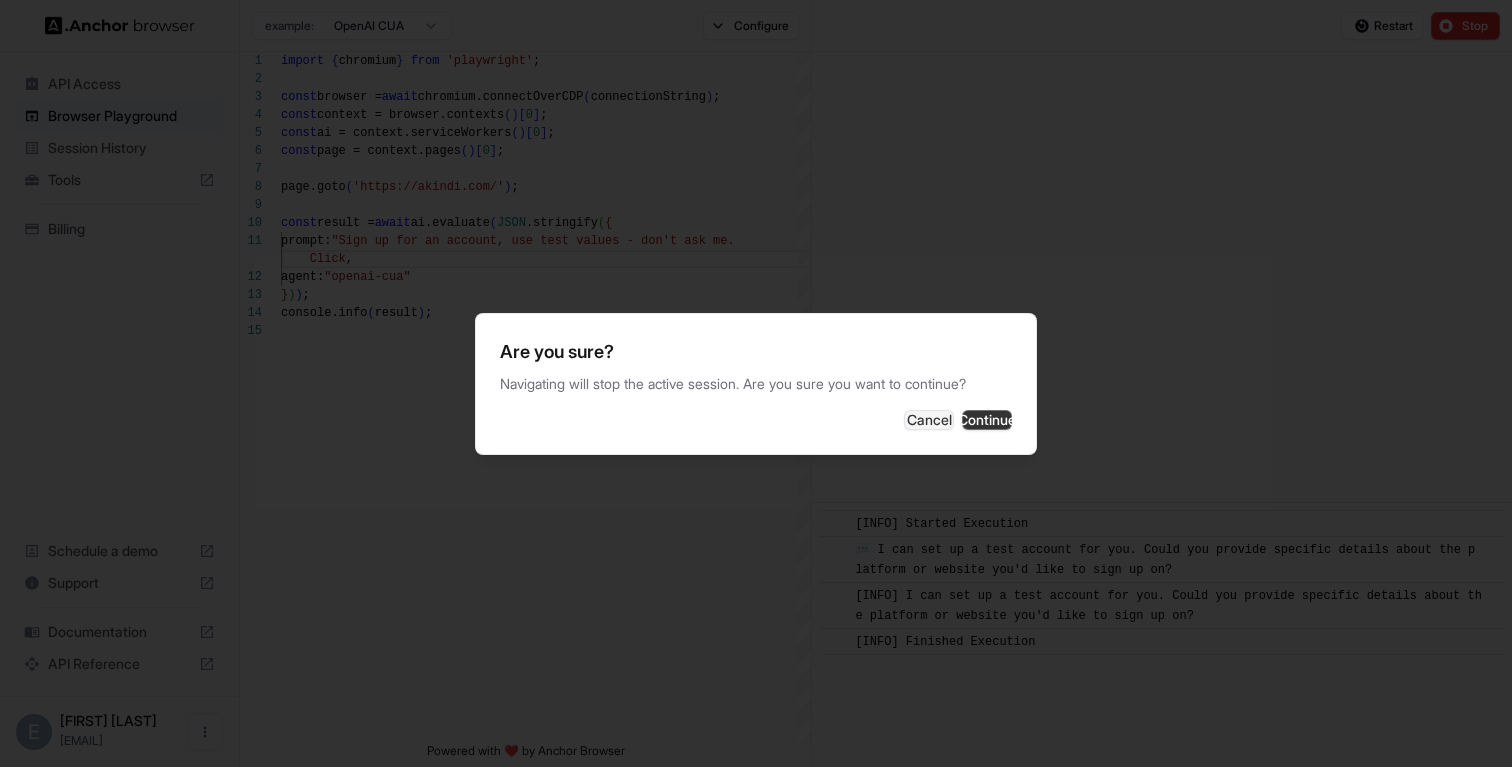 click on "Continue" at bounding box center [987, 420] 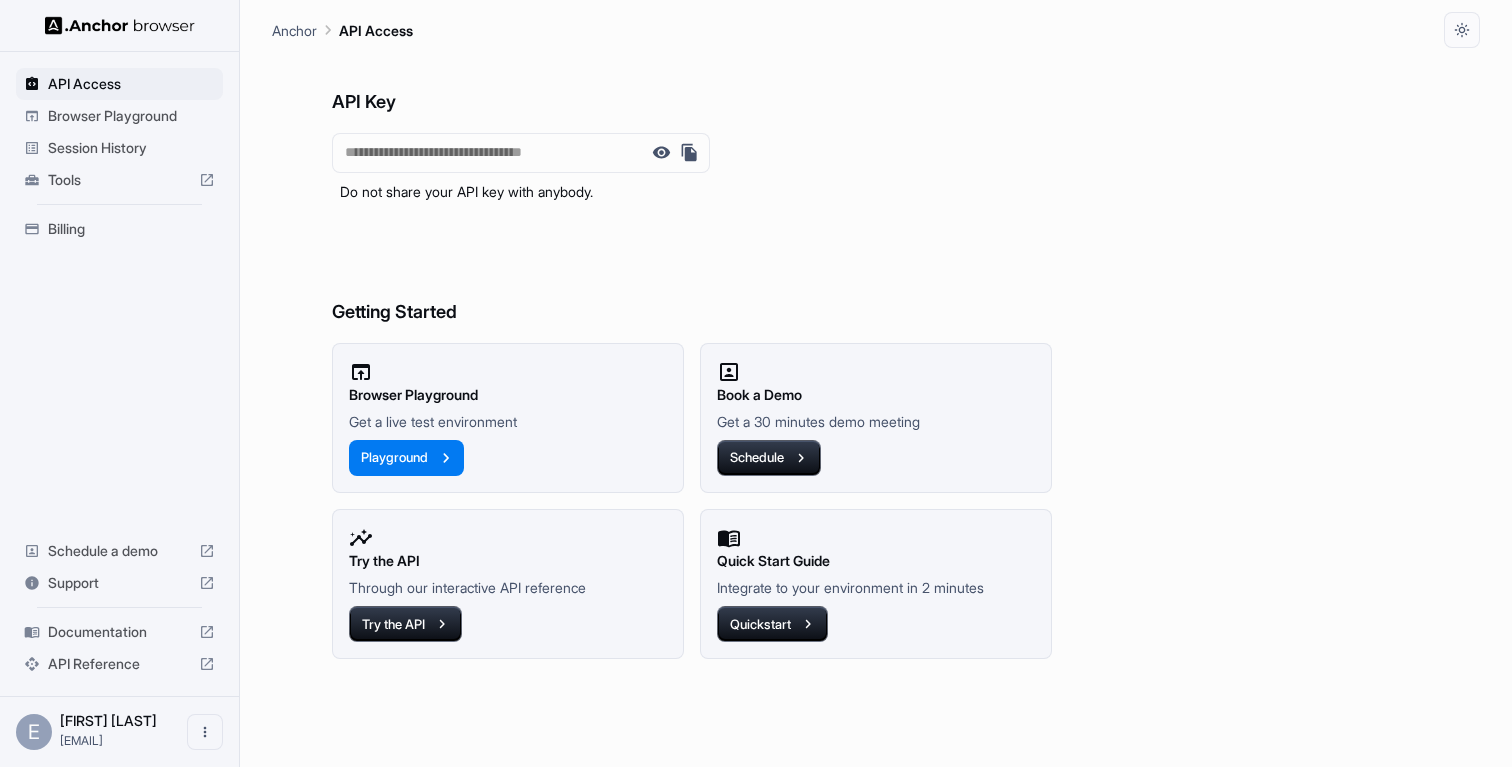 click on "Browser Playground" at bounding box center [131, 116] 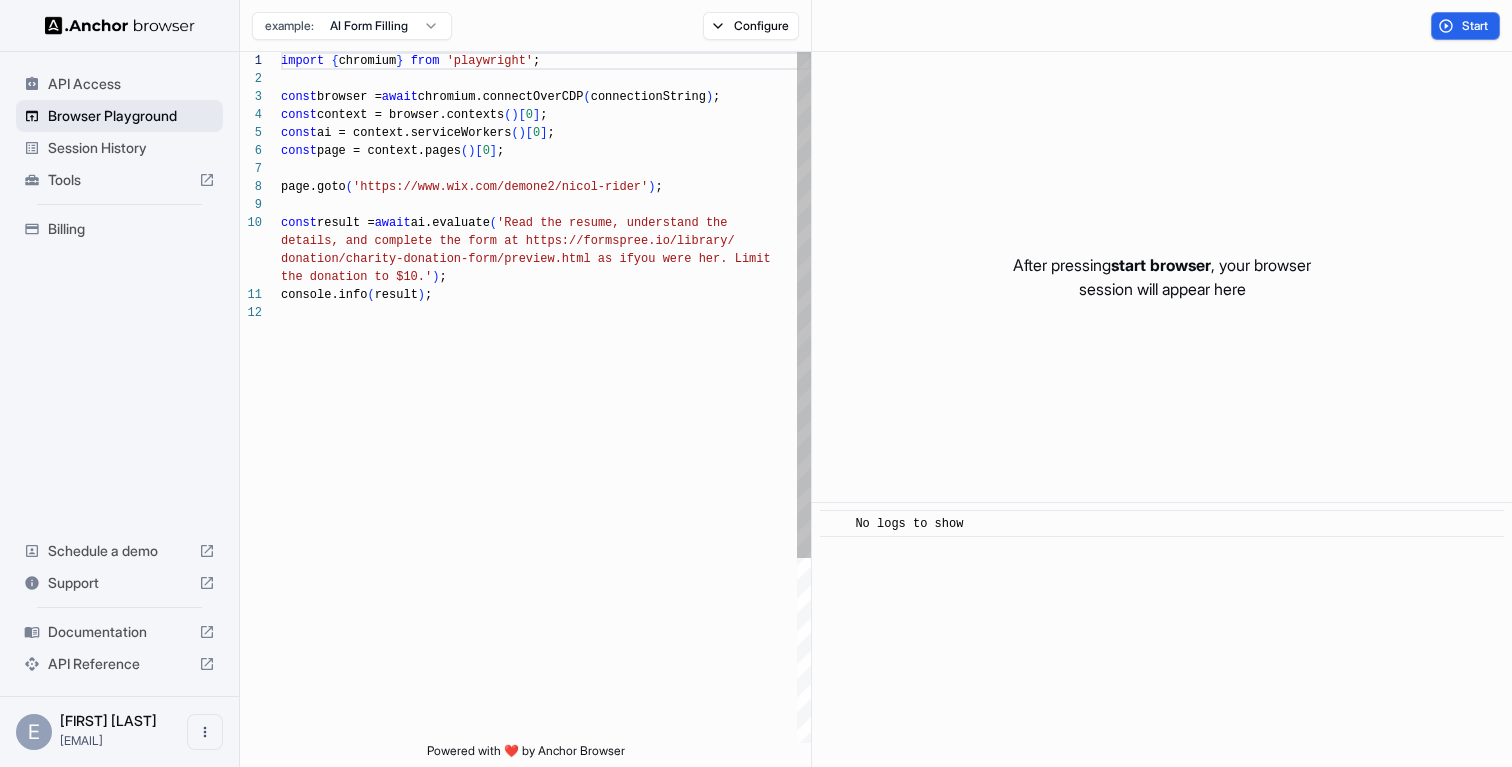scroll, scrollTop: 162, scrollLeft: 0, axis: vertical 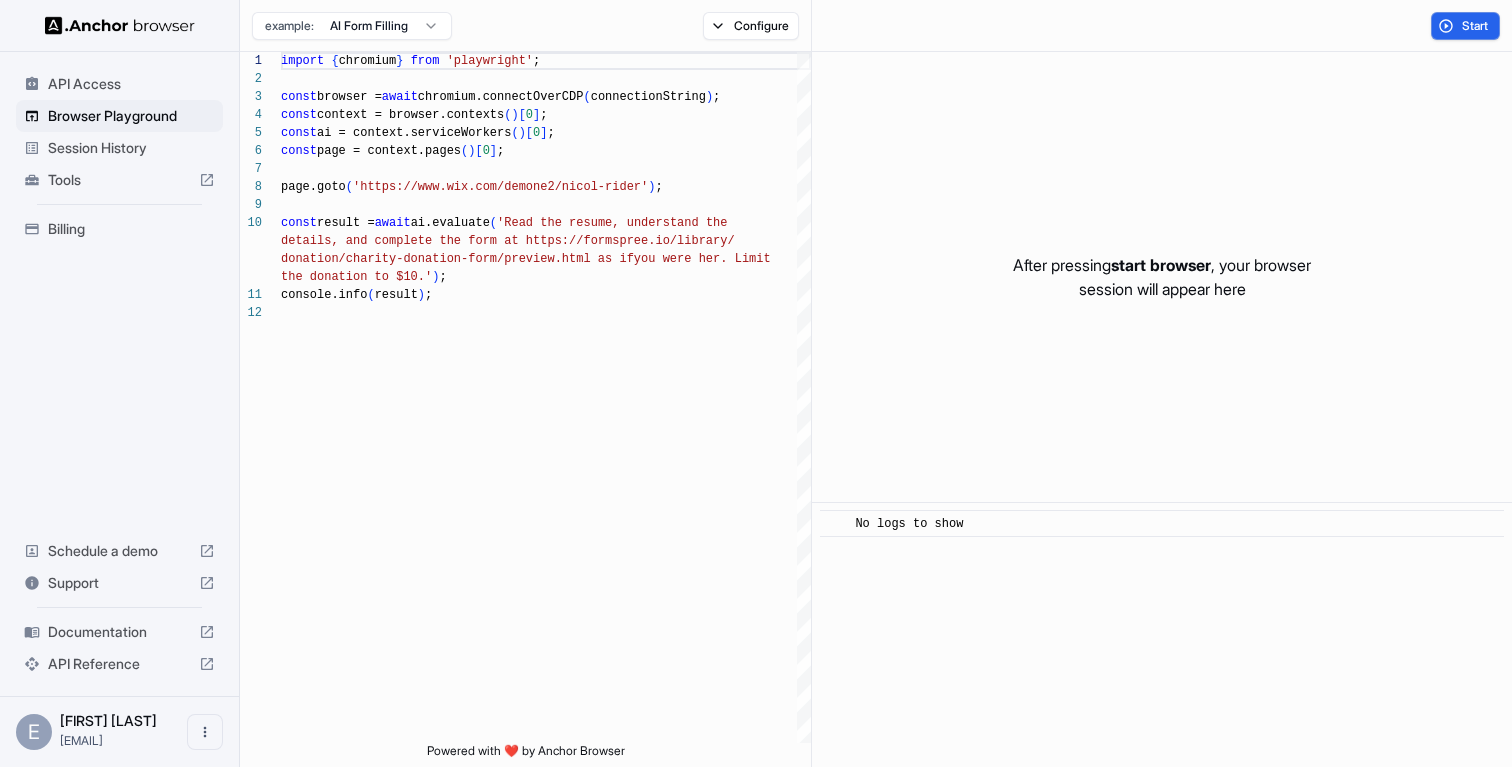 click on "example:  AI Form Filling" at bounding box center (346, 26) 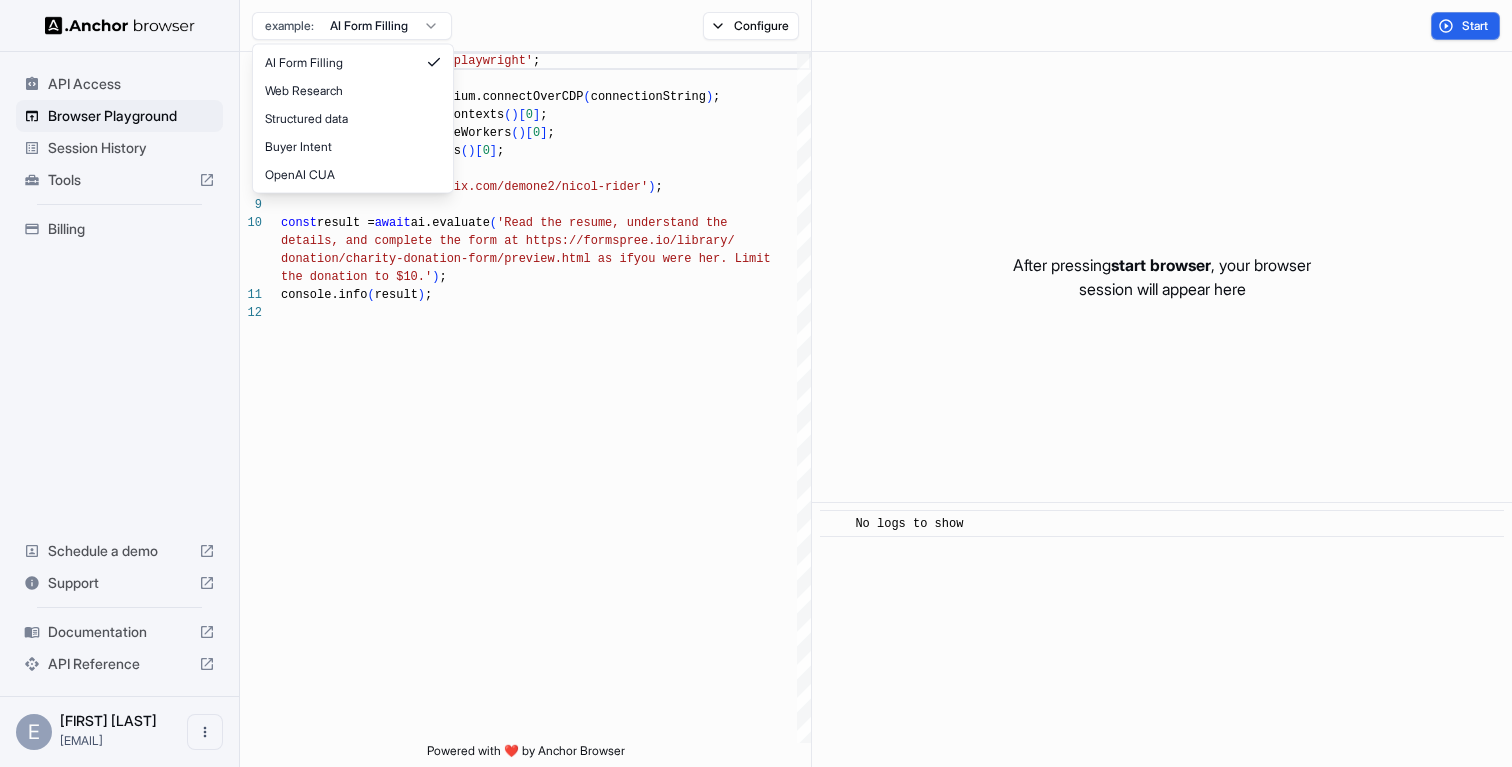 click on "API Access Browser Playground Session History Tools Billing Schedule a demo Support Documentation API Reference E Edward Sun edward@playmat... Browser Playground example:  AI Form Filling Configure Start 1 2 3 4 5 6 7 8 9 10 11 12 import   {  chromium  }   from   'playwright' ; const  browser =  await  chromium.connectOverCDP ( connectionString ) ; const  context = browser.contexts ( ) [ 0 ] ; const  ai = context.serviceWorkers ( ) [ 0 ] ; const  page = context.pages ( ) [ 0 ] ; page.goto ( 'https://www.wix.com/demone2/nicol-rider' ) ; const  result =  await  ai.evaluate ( 'Read the resume, understand the  details, and complete the form at https://formspre e.io/library/ donation/charity-donation-form/preview.html as if  you were her. Limit  the donation to $10.' ) ; console.info ( result ) ; Powered with ❤️ by Anchor Browser After pressing  start browser , your browser session will appear here ​ No logs to show
AI Form Filling Web Research" at bounding box center [756, 383] 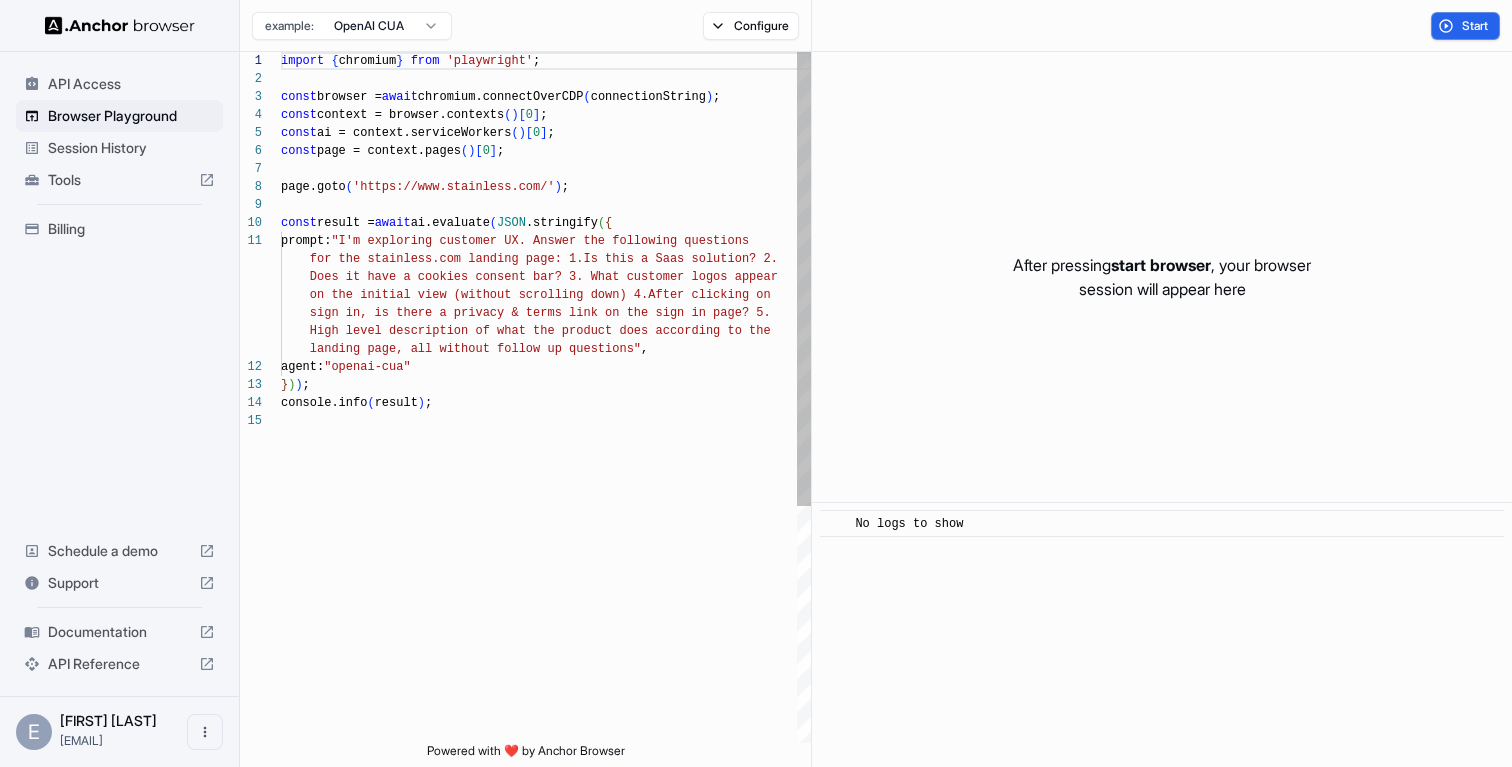 scroll, scrollTop: 180, scrollLeft: 0, axis: vertical 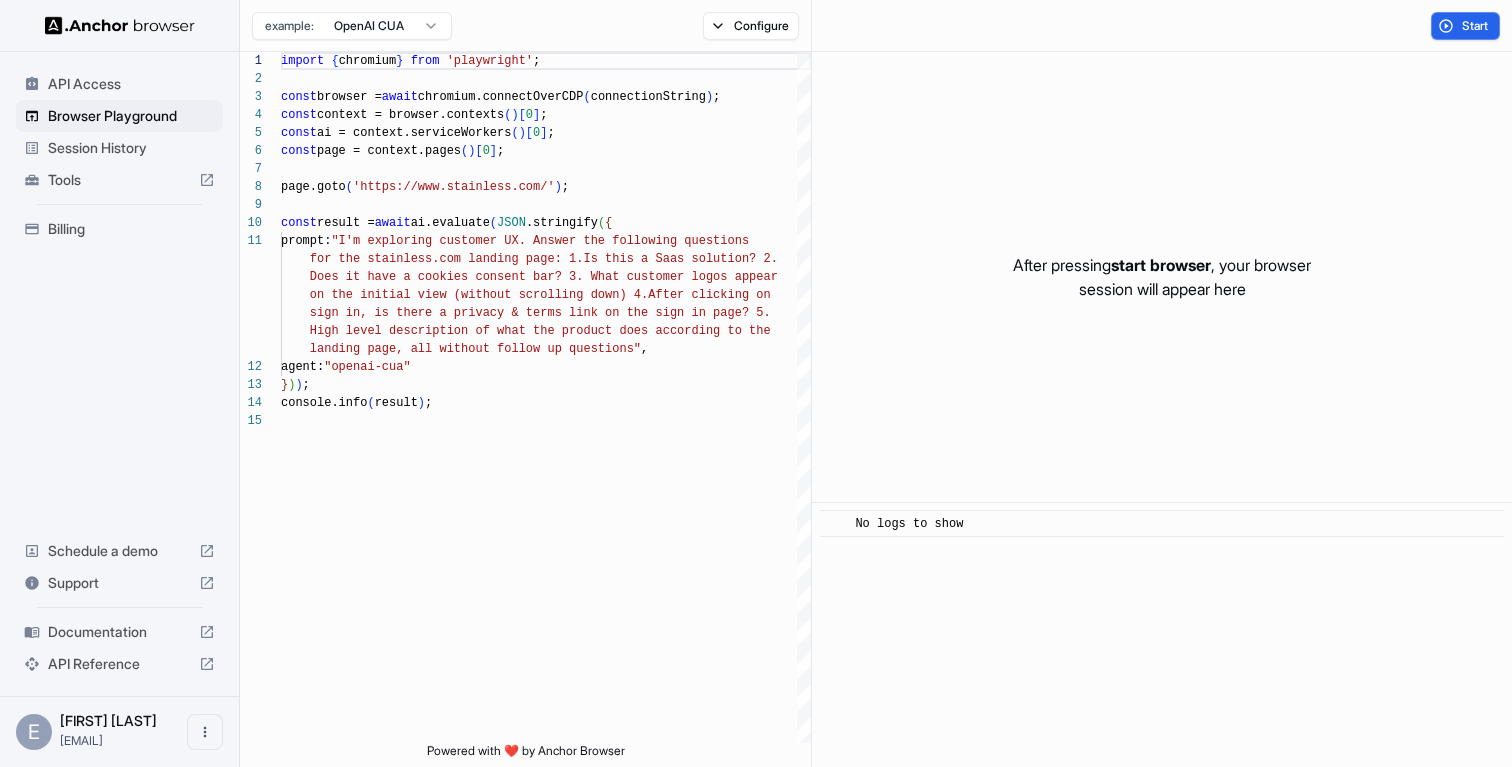 click on "Session History" at bounding box center (119, 148) 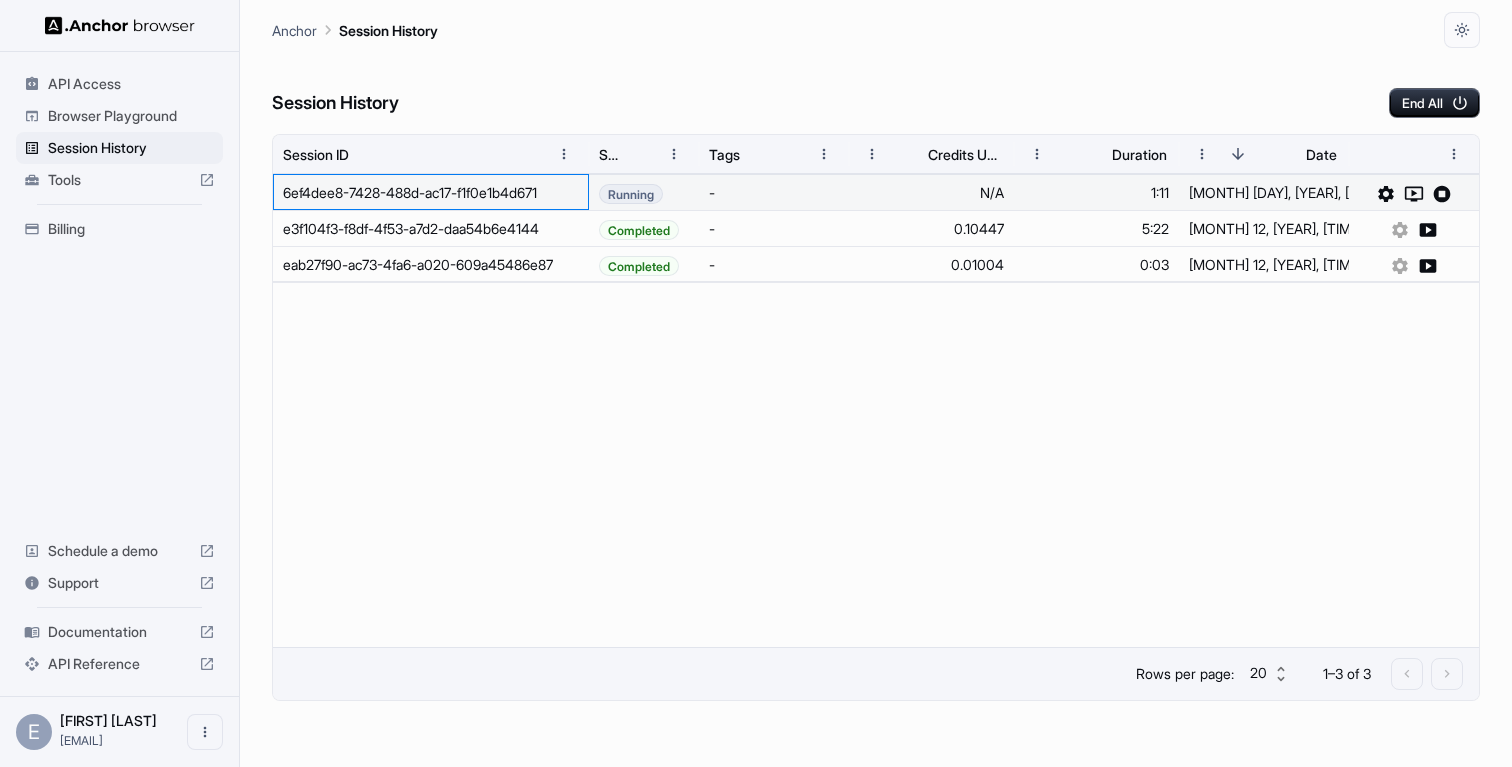 click on "6ef4dee8-7428-488d-ac17-f1f0e1b4d671" at bounding box center [431, 192] 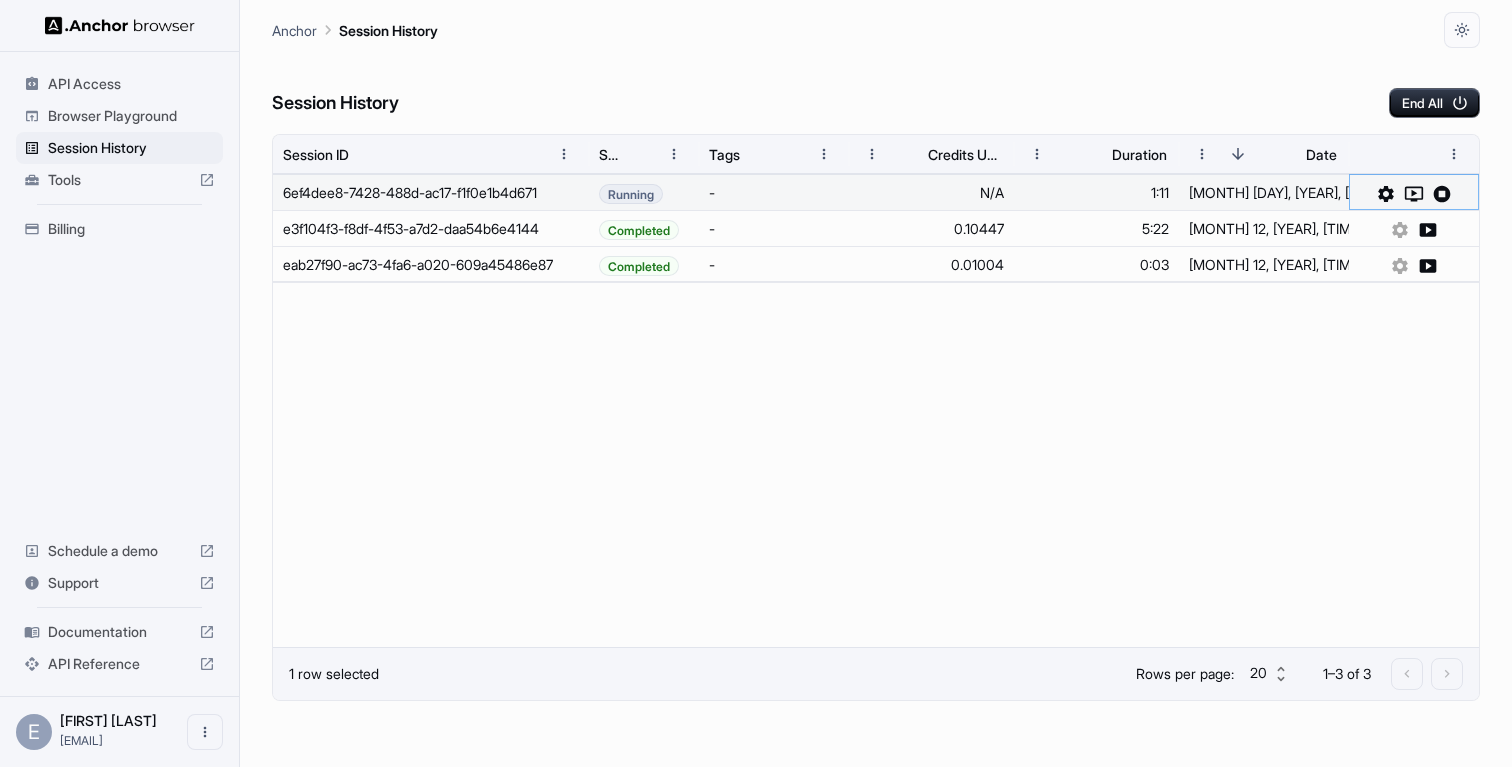 click 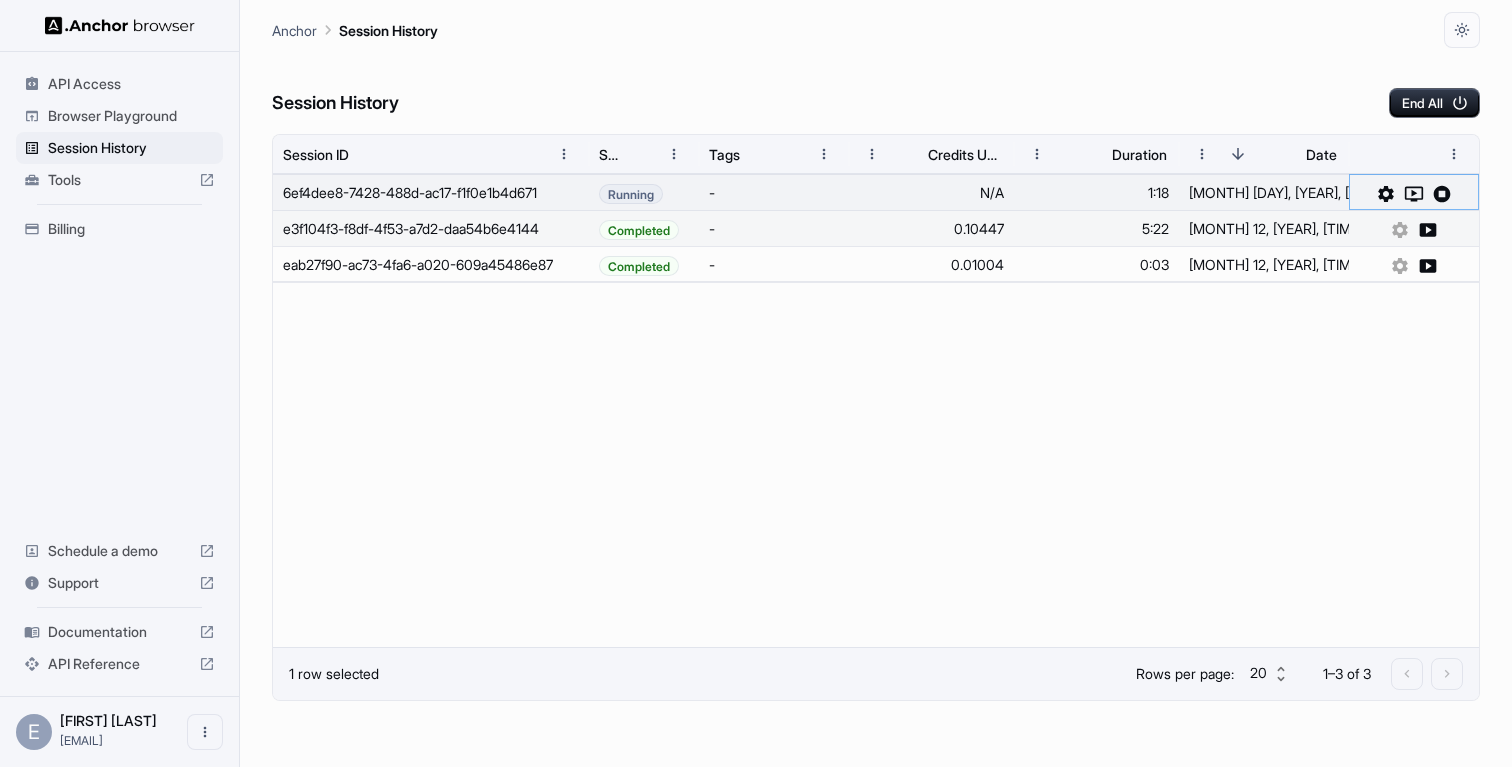 type 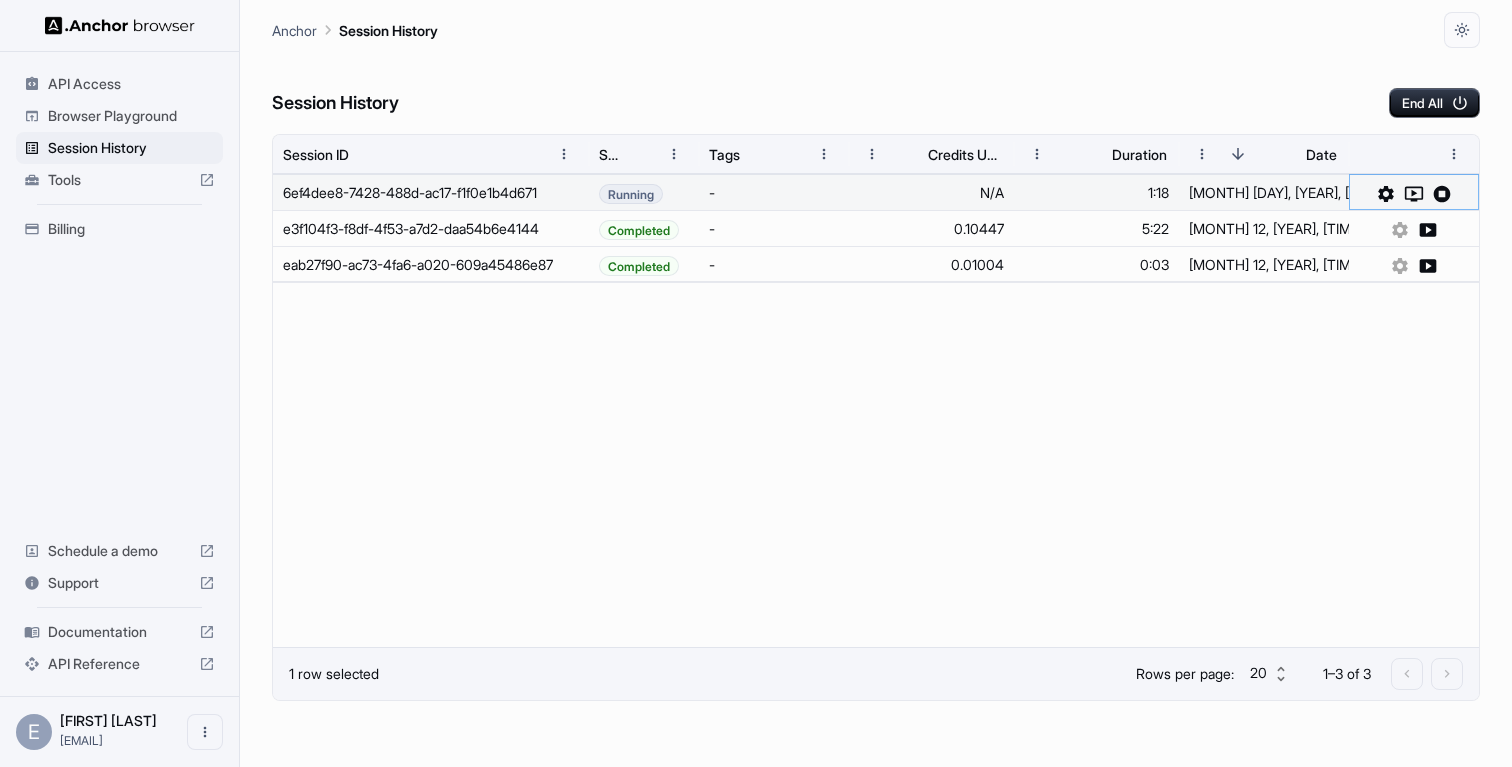 click 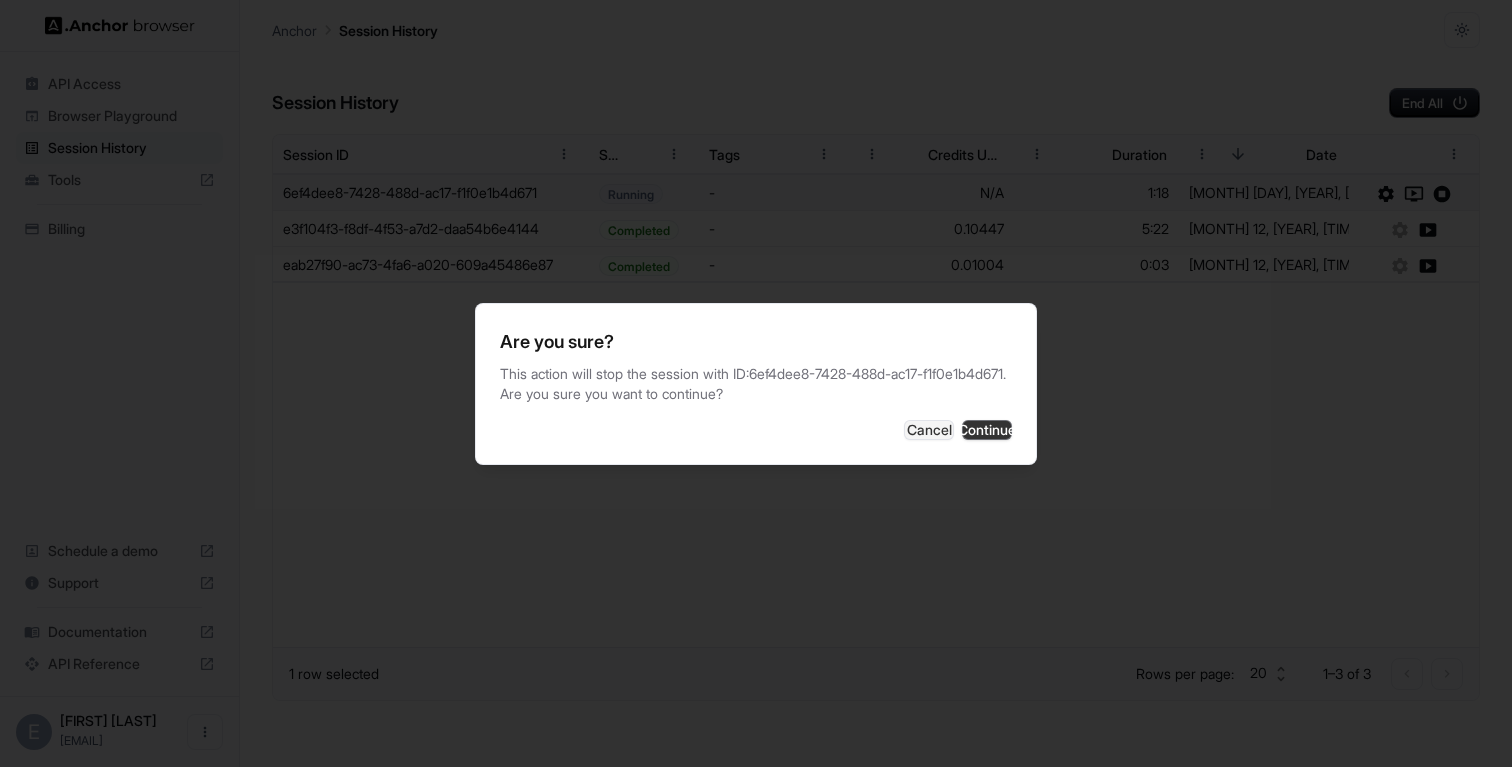 click on "Continue" at bounding box center (987, 430) 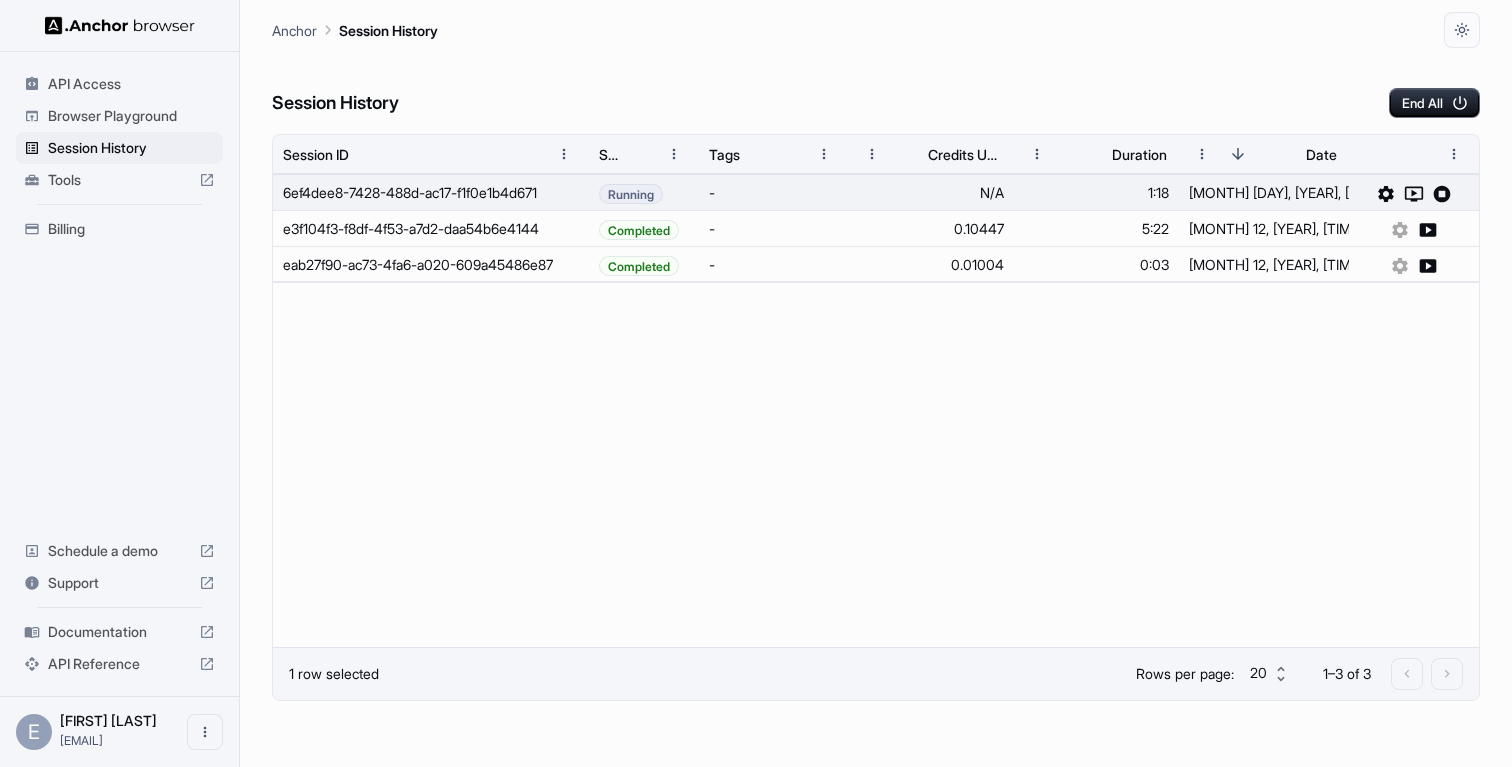 click on "Documentation" at bounding box center [119, 632] 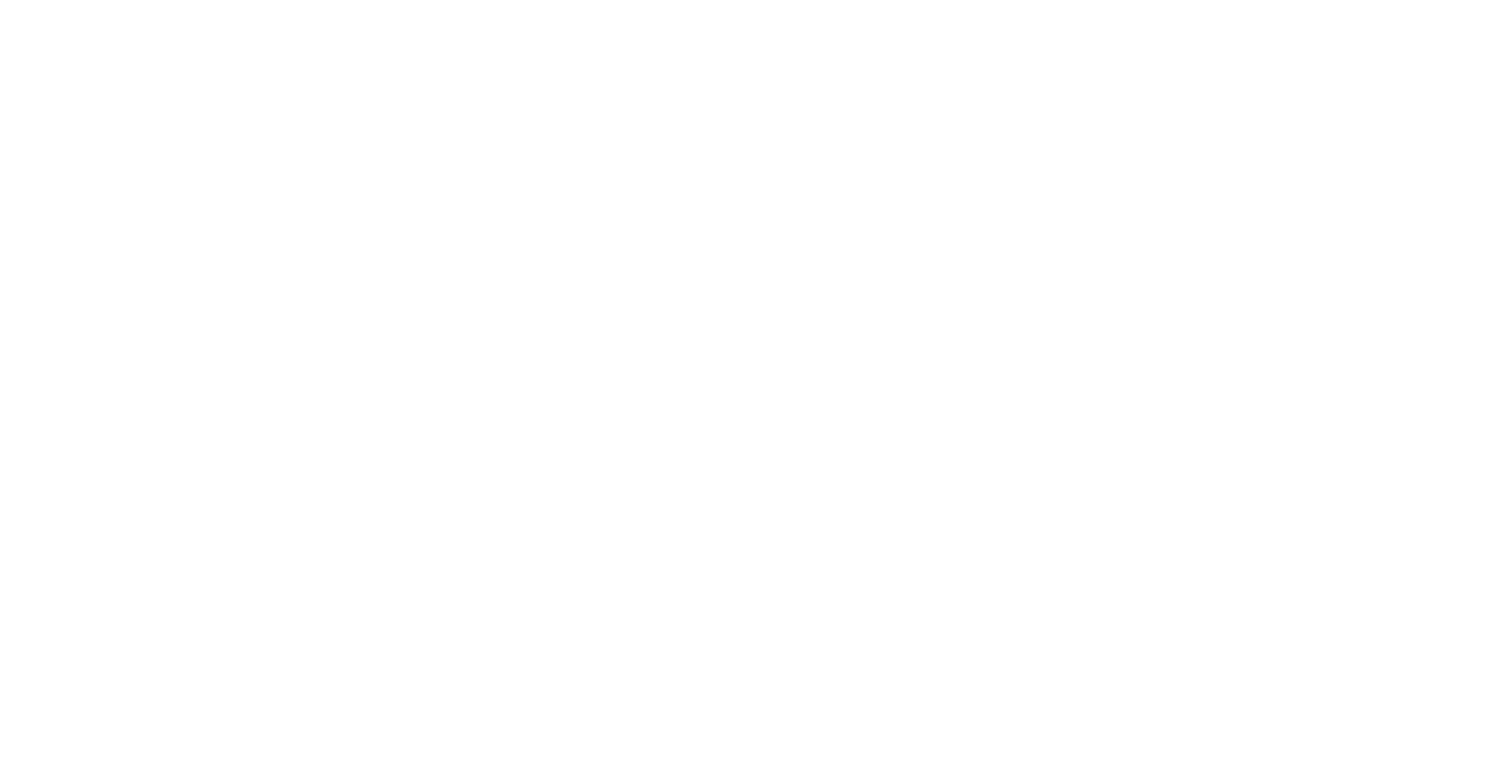 scroll, scrollTop: 0, scrollLeft: 0, axis: both 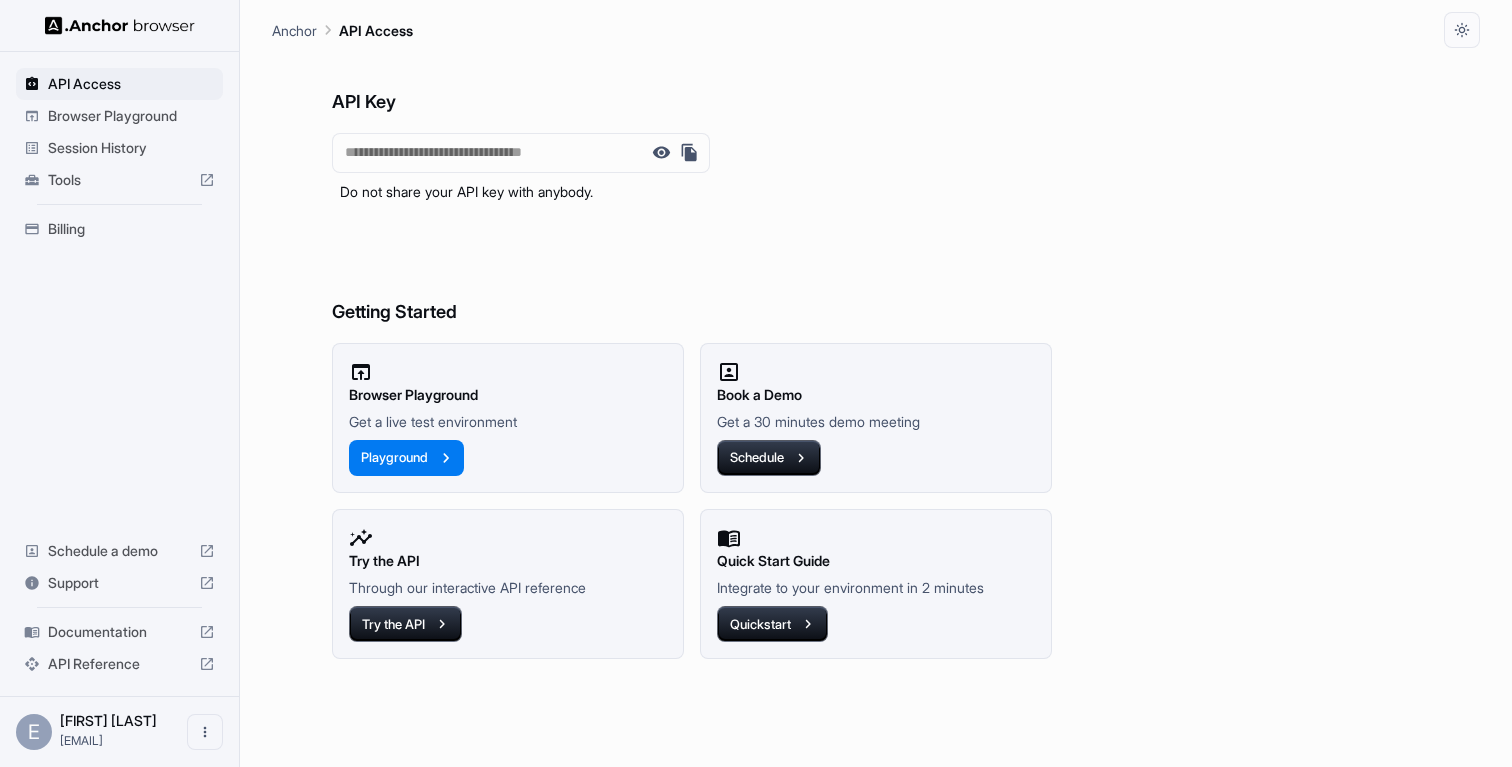 click on "Browser Playground" at bounding box center [131, 116] 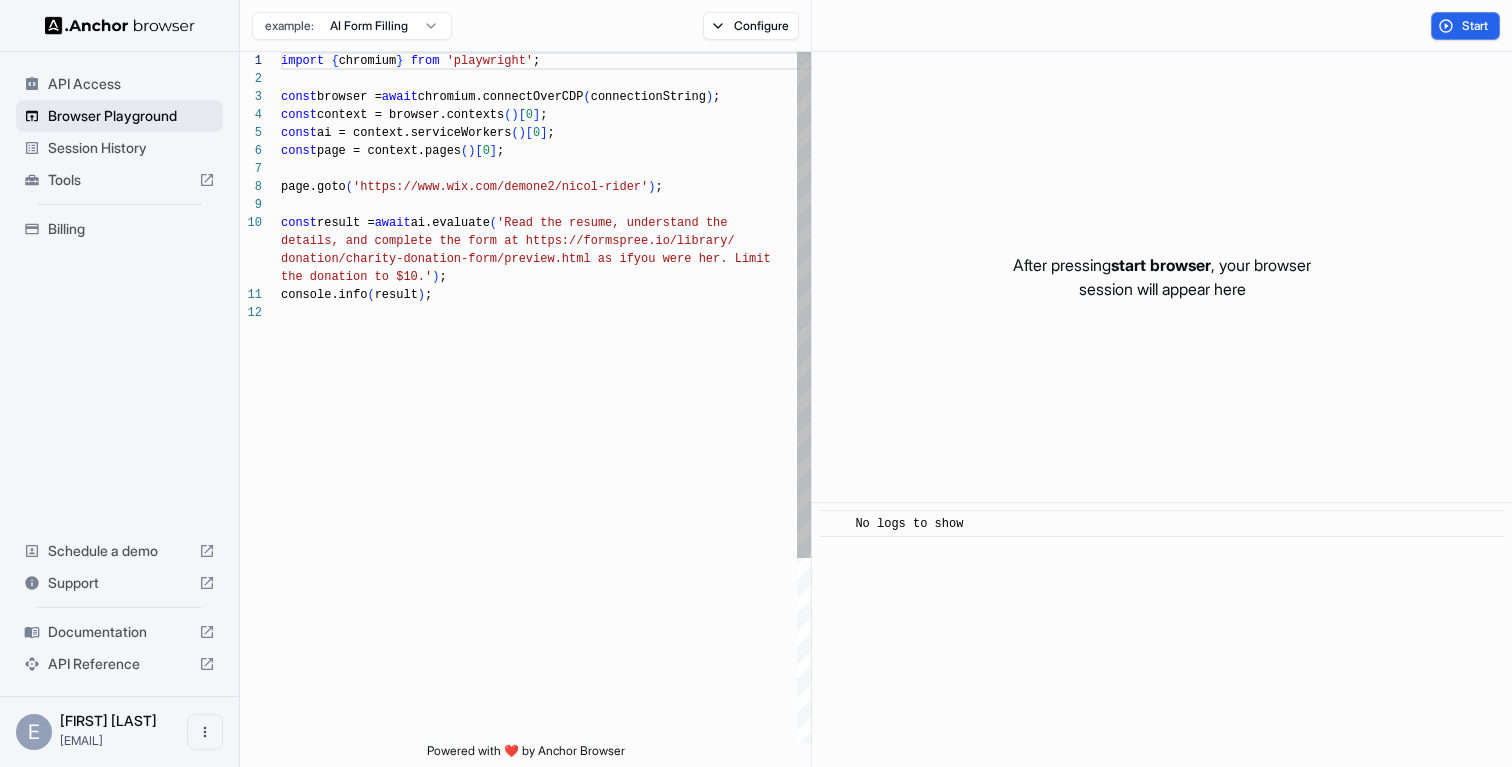 scroll, scrollTop: 162, scrollLeft: 0, axis: vertical 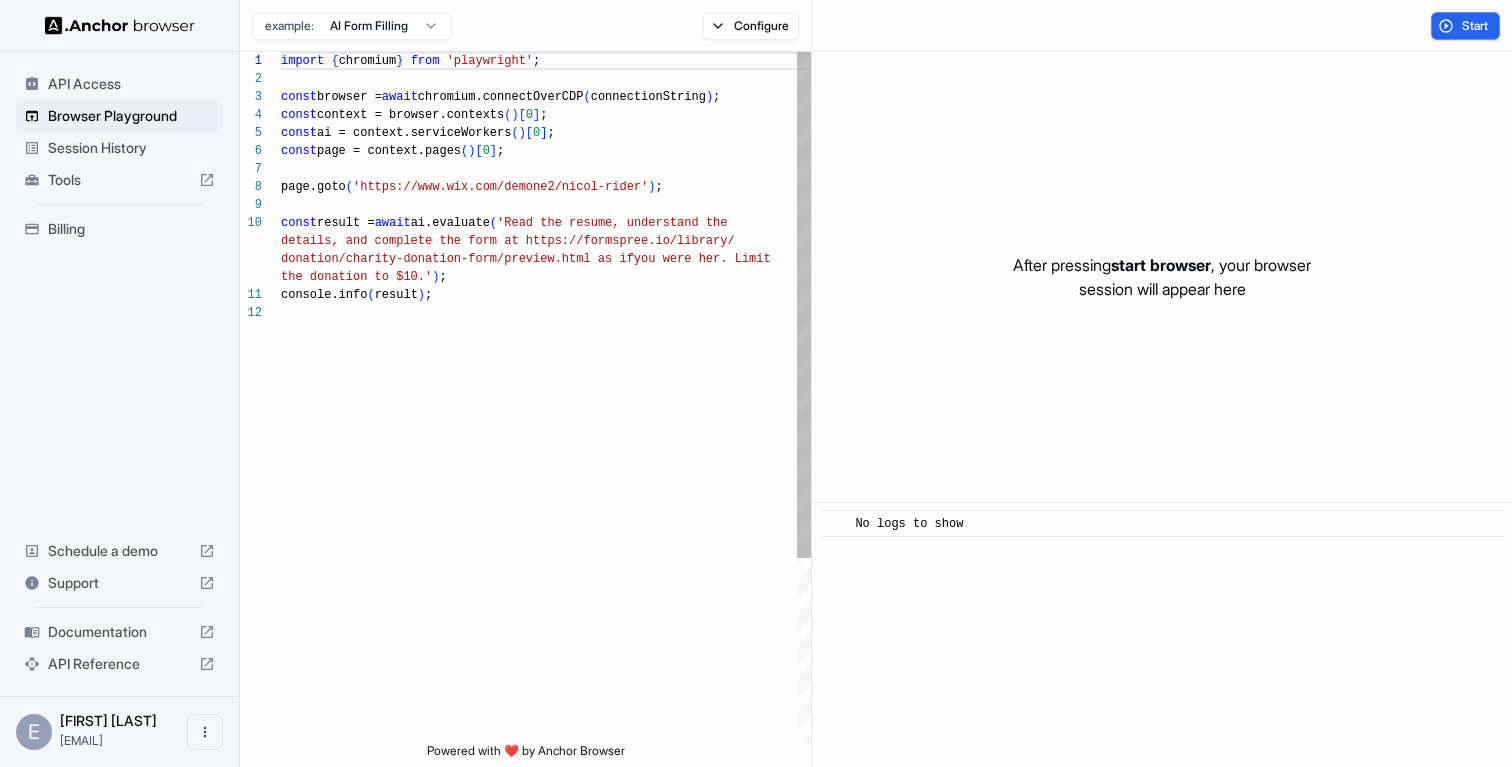 click on "API Access Browser Playground Session History Tools Billing Schedule a demo Support Documentation API Reference E Edward Sun edward@playmat... Browser Playground example:  AI Form Filling Configure Start 1 2 3 4 5 6 7 8 9 10 11 12 import   {  chromium  }   from   'playwright' ; const  browser =  await  chromium.connectOverCDP ( connectionString ) ; const  context = browser.contexts ( ) [ 0 ] ; const  ai = context.serviceWorkers ( ) [ 0 ] ; const  page = context.pages ( ) [ 0 ] ; page.goto ( 'https://www.wix.com/demone2/nicol-rider' ) ; const  result =  await  ai.evaluate ( 'Read the resume, understand the  details, and complete the form at https://formspre e.io/library/ donation/charity-donation-form/preview.html as if  you were her. Limit  the donation to $10.' ) ; console.info ( result ) ; Powered with ❤️ by Anchor Browser After pressing  start browser , your browser session will appear here ​ No logs to show" at bounding box center [756, 383] 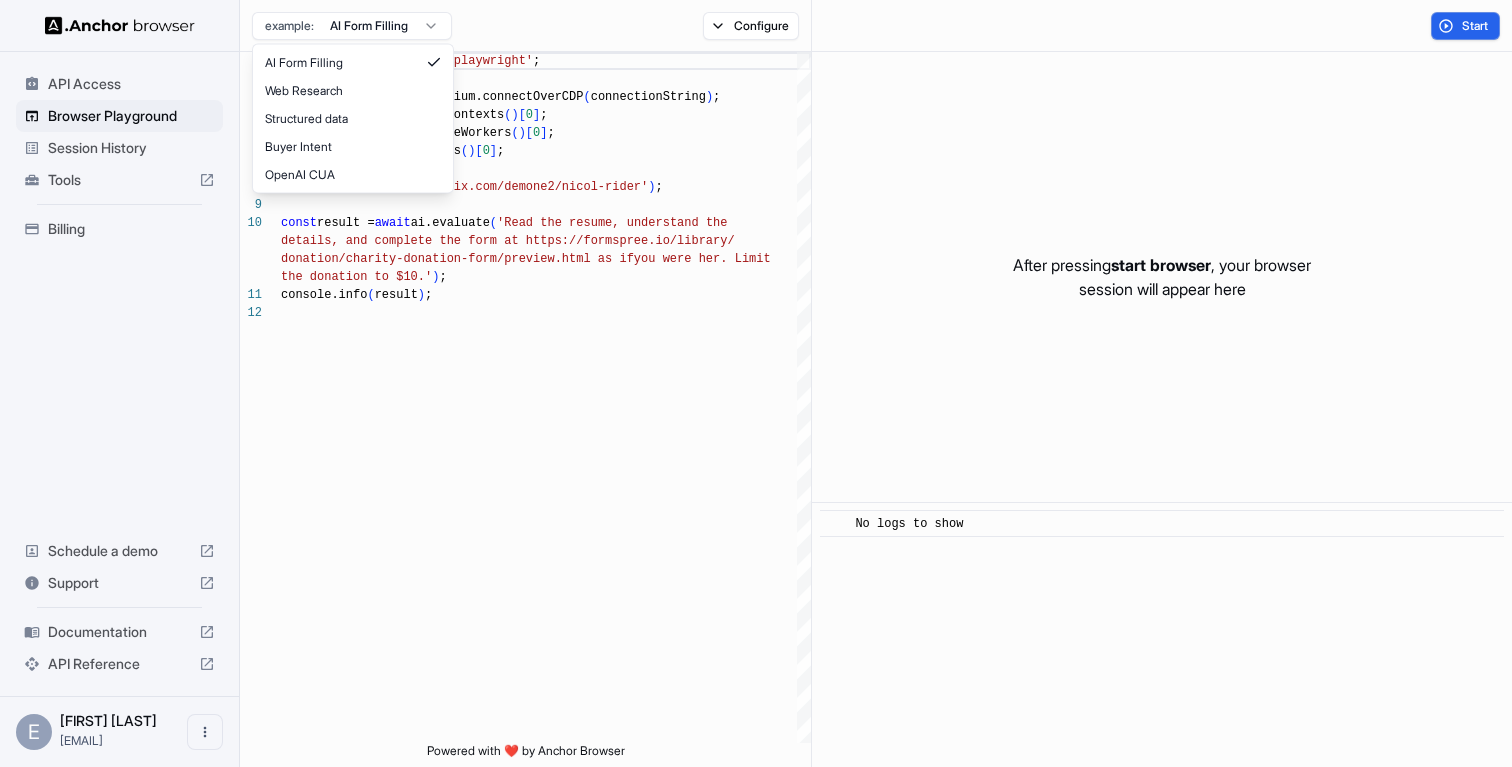 scroll, scrollTop: 180, scrollLeft: 0, axis: vertical 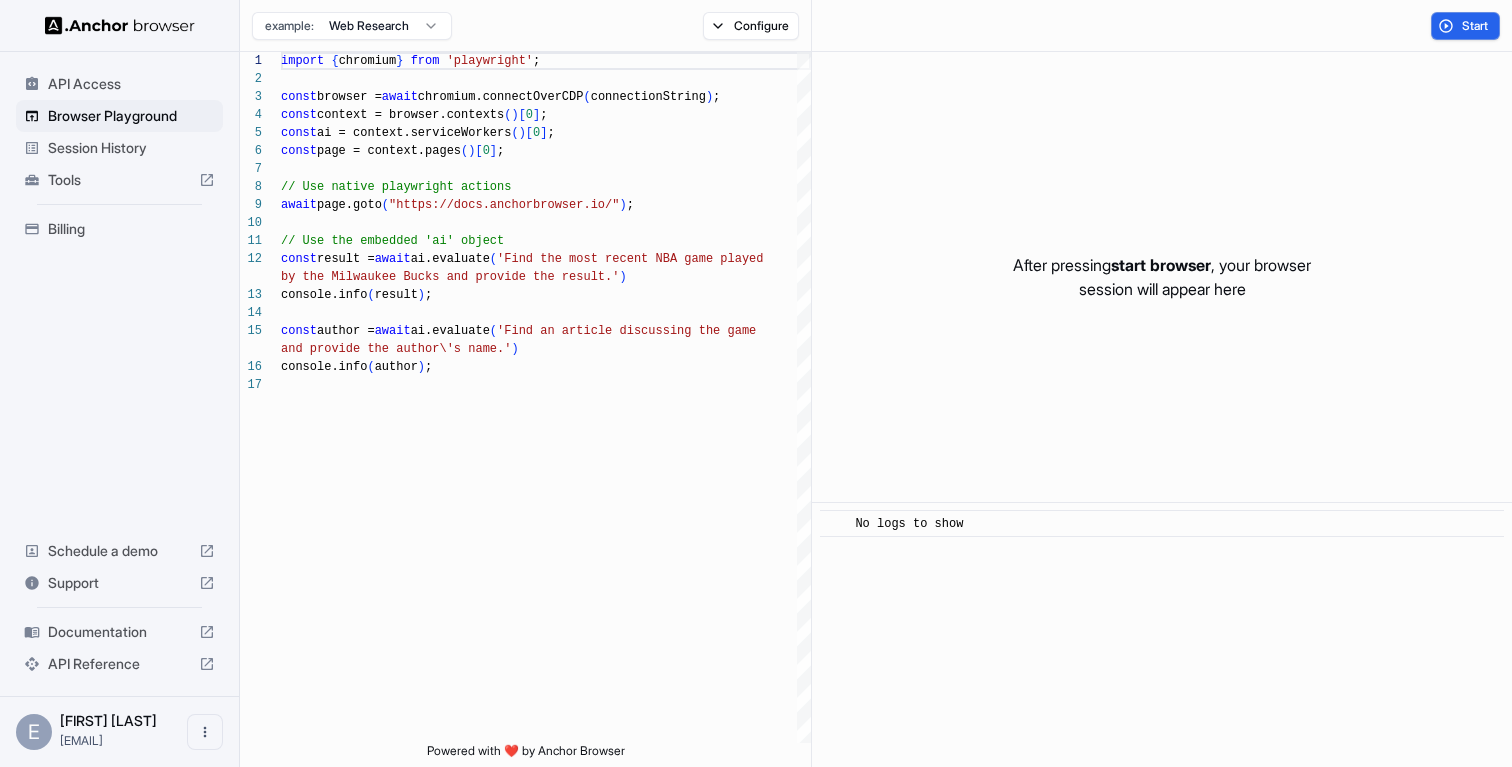 click on "API Access Browser Playground Session History Tools Billing Schedule a demo Support Documentation API Reference E Edward Sun edward@playmat... Browser Playground example:  Web Research Configure Start 1 2 3 4 5 6 7 8 9 10 11 12 13 14 15 16 17 import   {  chromium  }   from   'playwright' ; const  browser =  await  chromium.connectOverCDP ( connectionString ) ; const  context = browser.contexts ( ) [ 0 ] ; const  ai = context.serviceWorkers ( ) [ 0 ] ; const  page = context.pages ( ) [ 0 ] ; // Use native playwright actions await  page.goto ( "https://docs.anchorbrowser.io/" ) ; // Use the embedded 'ai' object const  result =  await  ai.evaluate ( 'Find the most recent NBA game played  by the Milwaukee Bucks and provide the result.' ) console.info ( result ) ; const  author =  await  ai.evaluate ( 'Find an article discussing the game  and provide the author\'s name.' ) console.info ( author ) ; Powered with ❤️ by Anchor Browser ​" at bounding box center (756, 383) 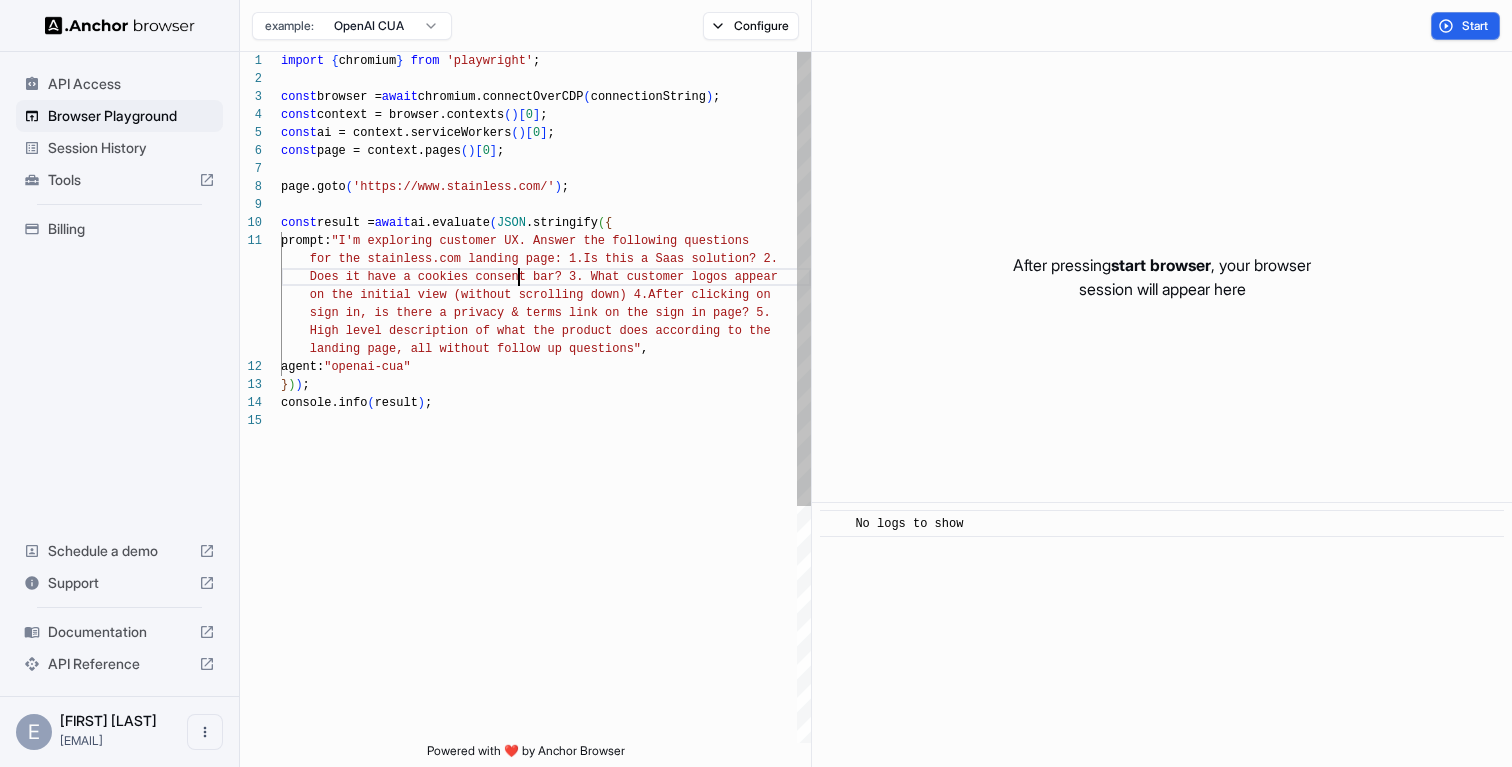 click on "import   {  chromium  }   from   'playwright' ; const  browser =  await  chromium.connectOverCDP ( connectionString ) ; const  context = browser.contexts ( ) [ 0 ] ; const  ai = context.serviceWorkers ( ) [ 0 ] ; const  page = context.pages ( ) [ 0 ] ; page.goto ( 'https://www.stainless.com/' ) ; const  result =  await  ai.evaluate ( JSON .stringify ( {     prompt:  "I'm exploring customer UX. Answer the following q uestions       for the stainless.com landing page: 1.Is this a Sa as solution? 2.      Does it have a cookies consent bar? 3. What custom er logos appear       on the initial view (without scrolling down) 4.Aft er clicking on       sign in, is there a privacy & terms link on the si gn in page? 5.      High level description of what the product does ac cording to the       landing page, all without follow up questions" ,     agent:  "openai-cua" } ) ) ; console.info ( ) ;" at bounding box center (546, 577) 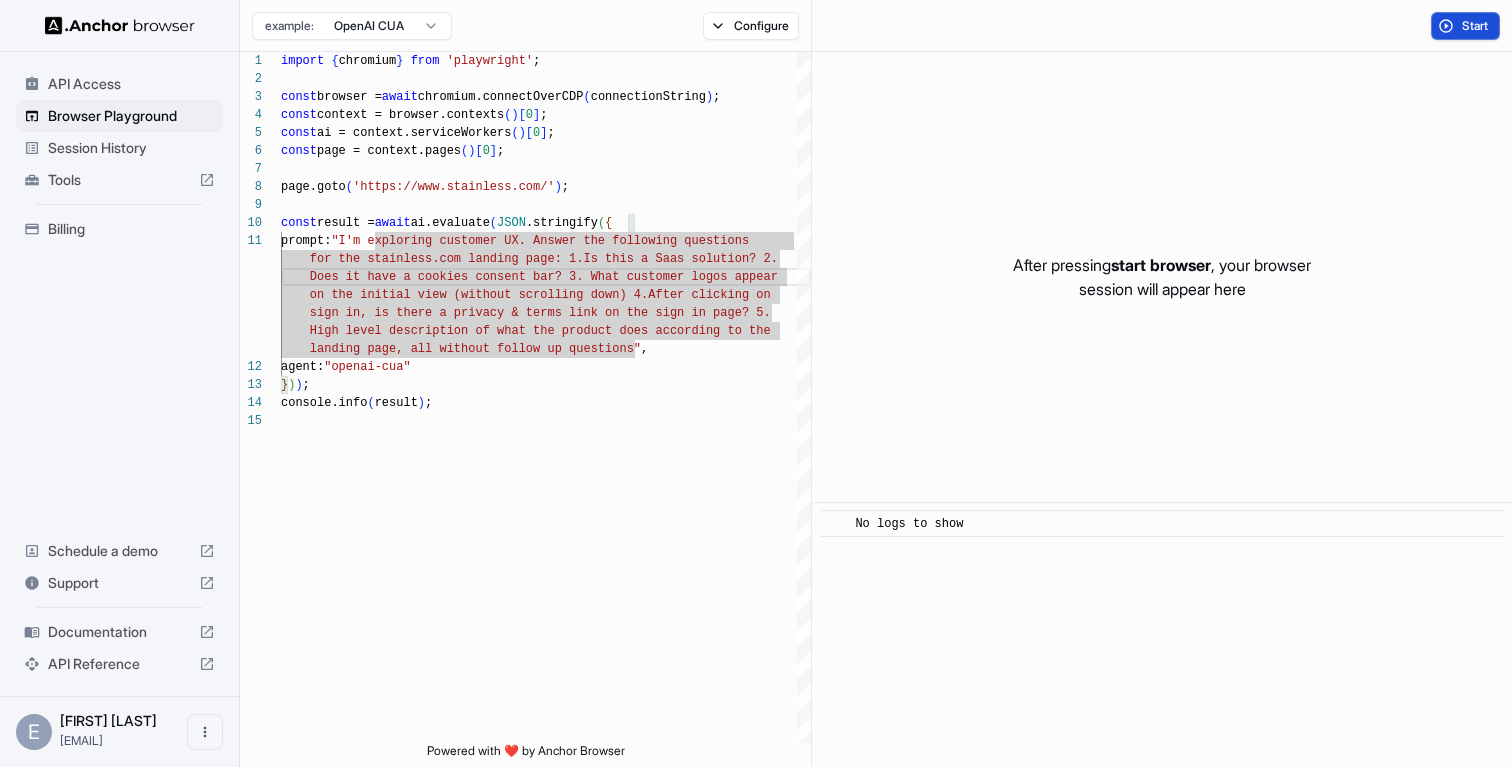 click on "Start" at bounding box center (1465, 26) 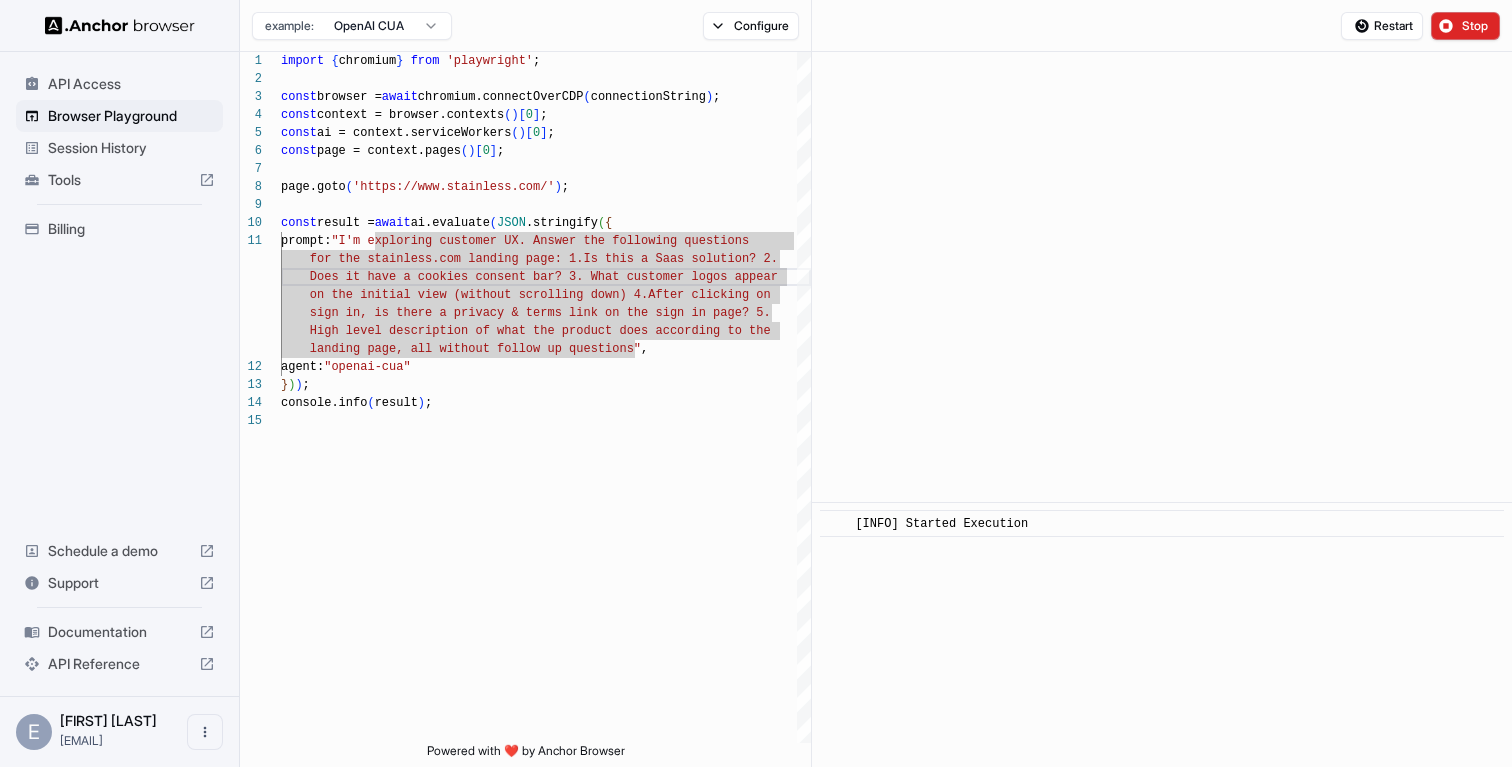click on "​ [INFO] Started Execution" at bounding box center (1162, 635) 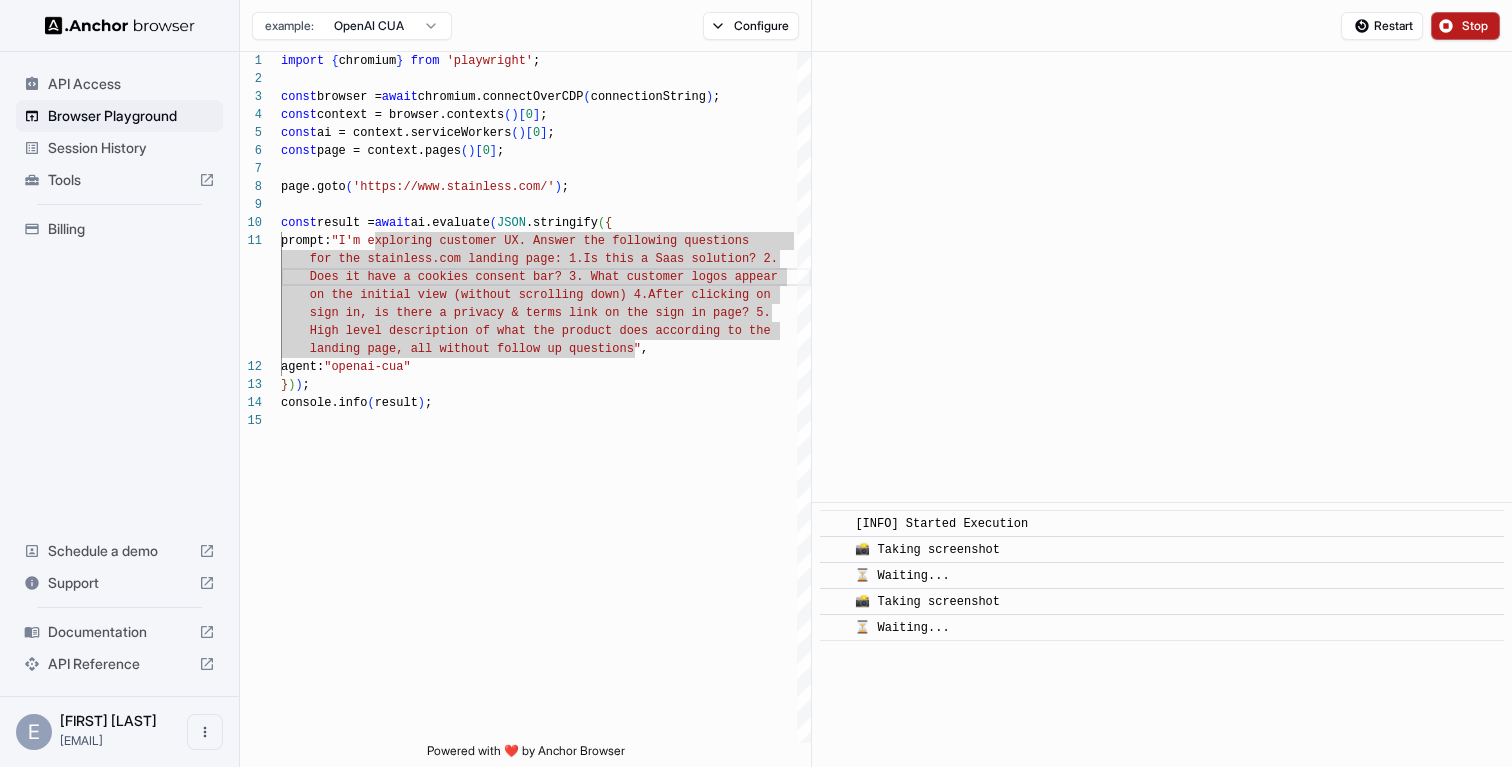 click on "Stop" at bounding box center [1465, 26] 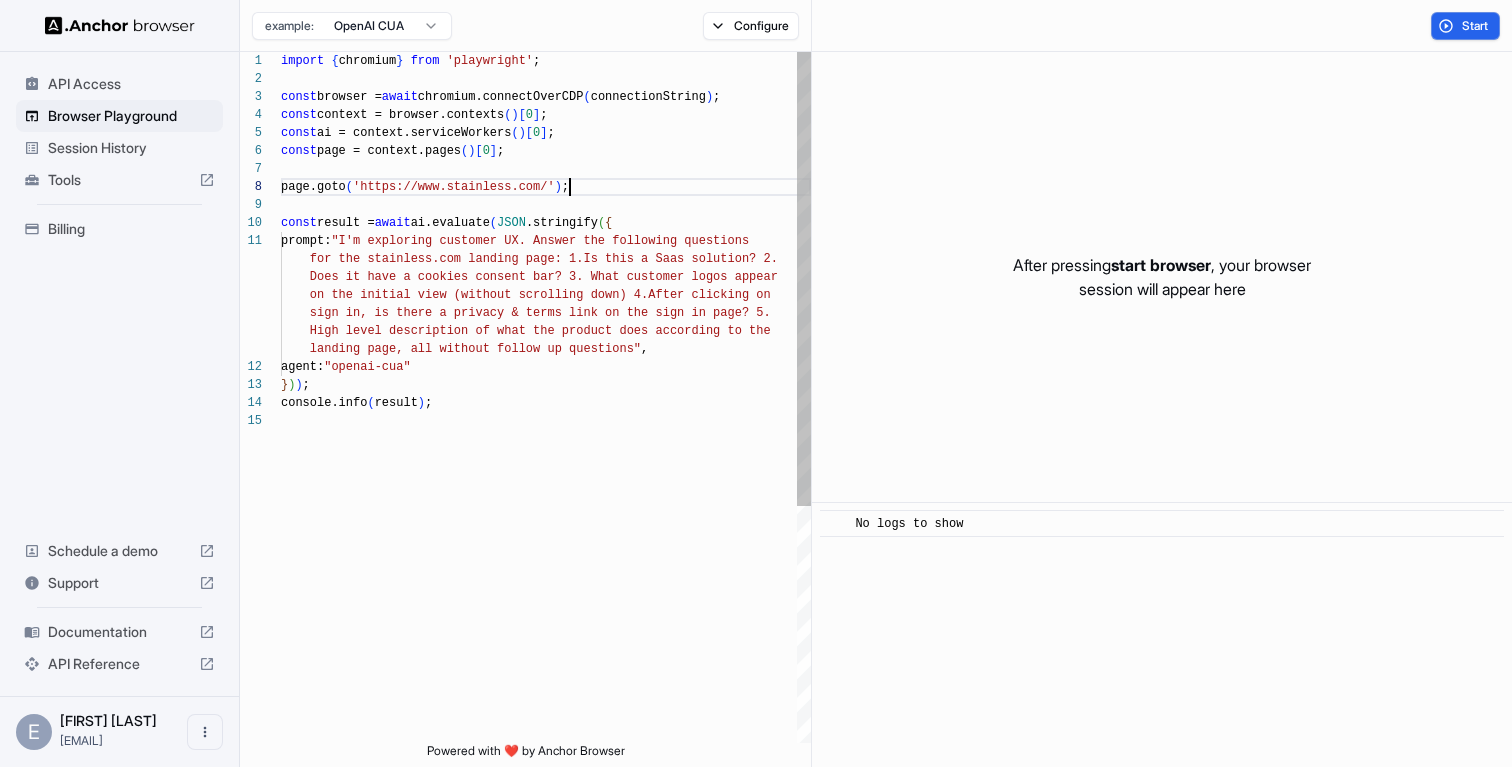 click on "import   {  chromium  }   from   'playwright' ; const  browser =  await  chromium.connectOverCDP ( connectionString ) ; const  context = browser.contexts ( ) [ 0 ] ; const  ai = context.serviceWorkers ( ) [ 0 ] ; const  page = context.pages ( ) [ 0 ] ; page.goto ( 'https://www.stainless.com/' ) ; const  result =  await  ai.evaluate ( JSON .stringify ( {     prompt:  "I'm exploring customer UX. Answer the following q uestions       for the stainless.com landing page: 1.Is this a Sa as solution? 2.      Does it have a cookies consent bar? 3. What custom er logos appear       on the initial view (without scrolling down) 4.Aft er clicking on       sign in, is there a privacy & terms link on the si gn in page? 5.      High level description of what the product does ac cording to the       landing page, all without follow up questions" ,     agent:  "openai-cua" } ) ) ; console.info ( ) ;" at bounding box center [546, 577] 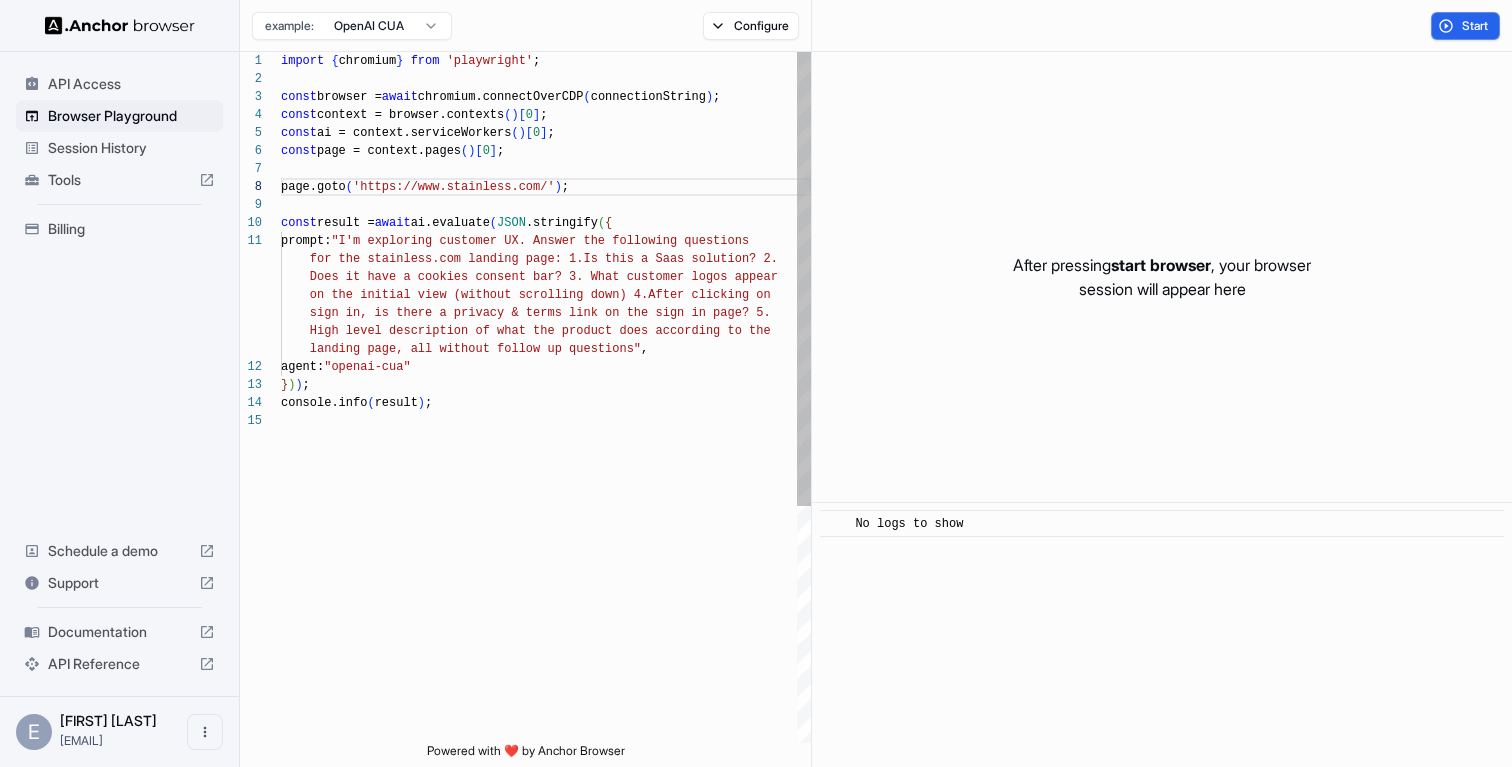 click on "import   {  chromium  }   from   'playwright' ; const  browser =  await  chromium.connectOverCDP ( connectionString ) ; const  context = browser.contexts ( ) [ 0 ] ; const  ai = context.serviceWorkers ( ) [ 0 ] ; const  page = context.pages ( ) [ 0 ] ; page.goto ( 'https://www.stainless.com/' ) ; const  result =  await  ai.evaluate ( JSON .stringify ( {     prompt:  "I'm exploring customer UX. Answer the following q uestions       for the stainless.com landing page: 1.Is this a Sa as solution? 2.      Does it have a cookies consent bar? 3. What custom er logos appear       on the initial view (without scrolling down) 4.Aft er clicking on       sign in, is there a privacy & terms link on the si gn in page? 5.      High level description of what the product does ac cording to the       landing page, all without follow up questions" ,     agent:  "openai-cua" } ) ) ; console.info ( ) ;" at bounding box center [546, 577] 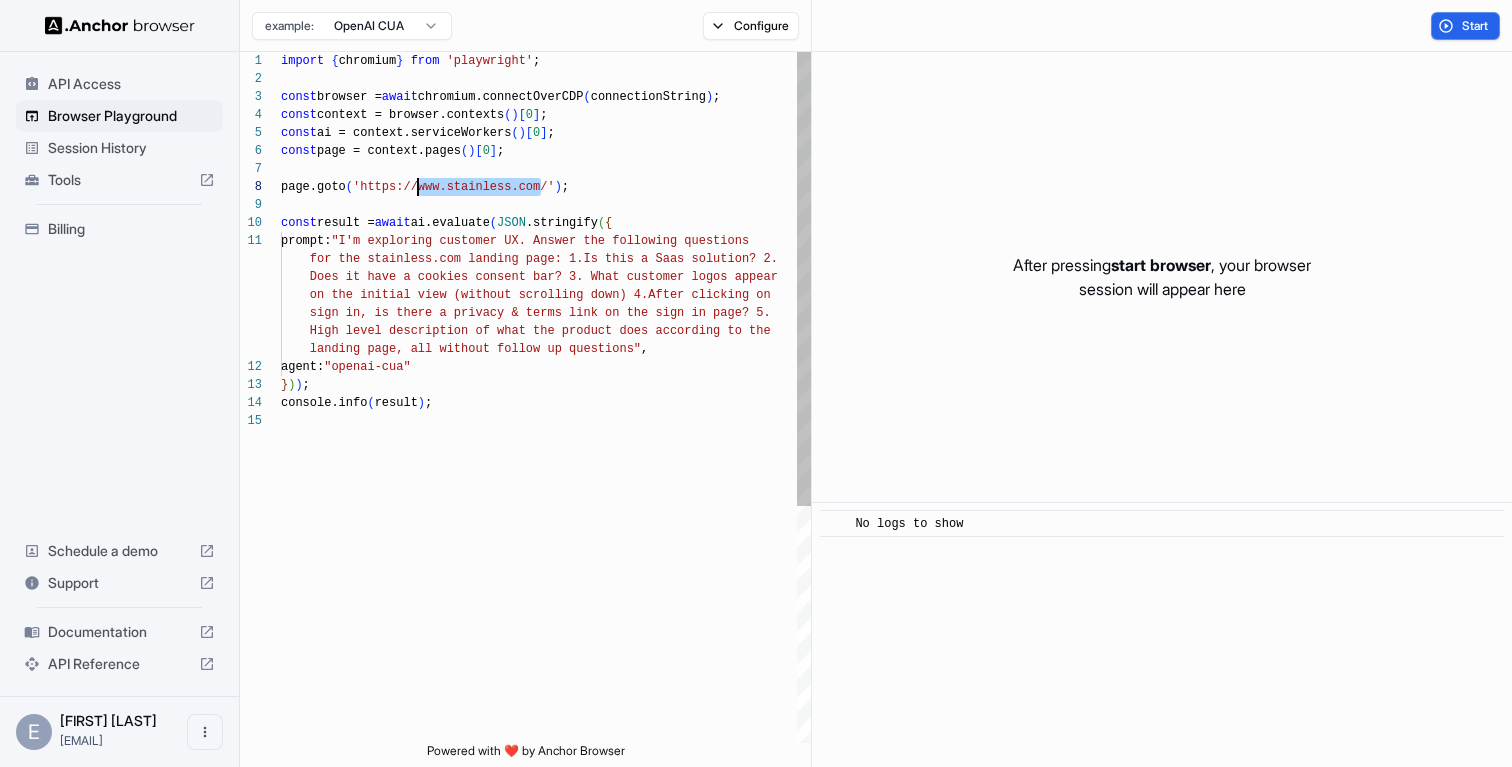 drag, startPoint x: 531, startPoint y: 190, endPoint x: 423, endPoint y: 190, distance: 108 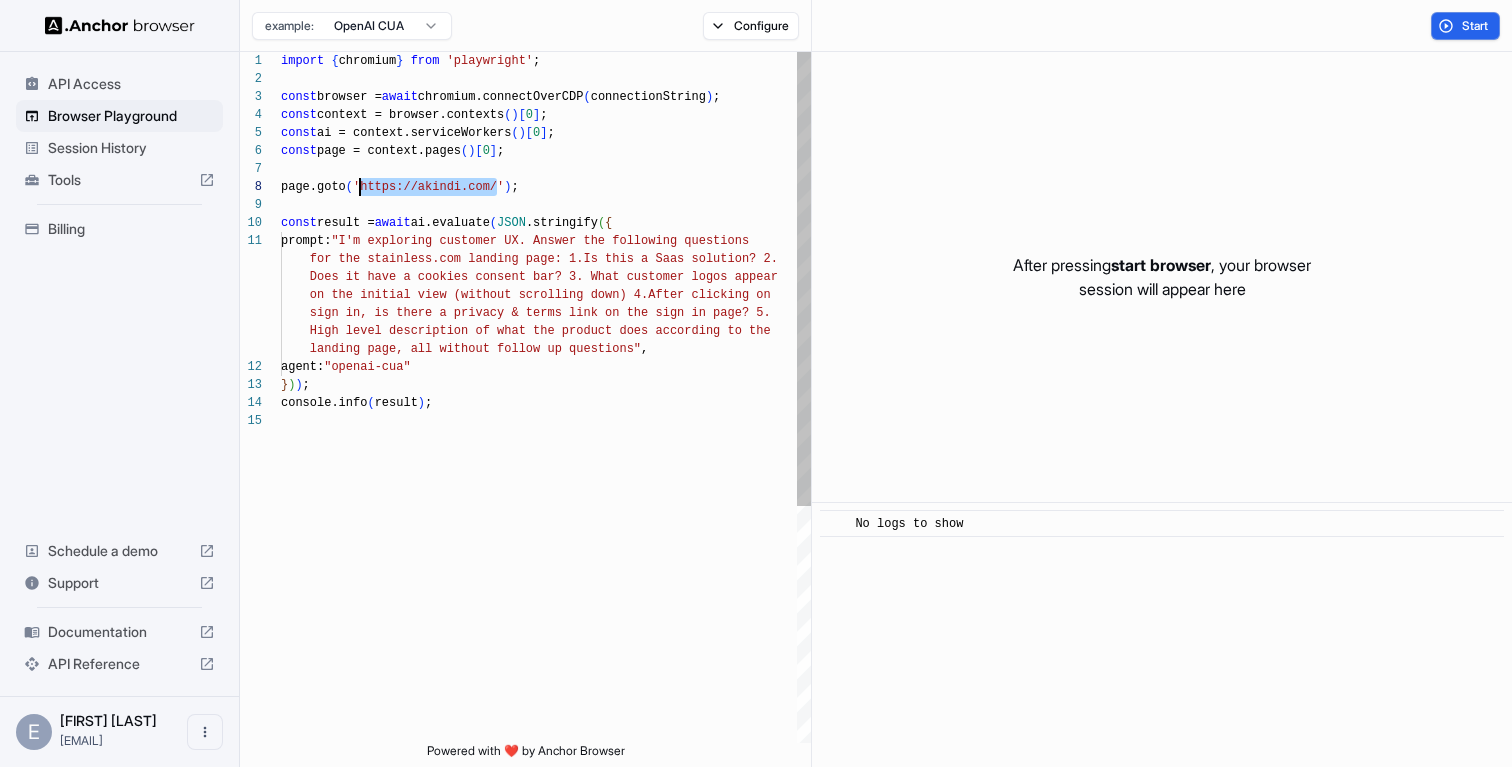 drag, startPoint x: 500, startPoint y: 187, endPoint x: 359, endPoint y: 189, distance: 141.01419 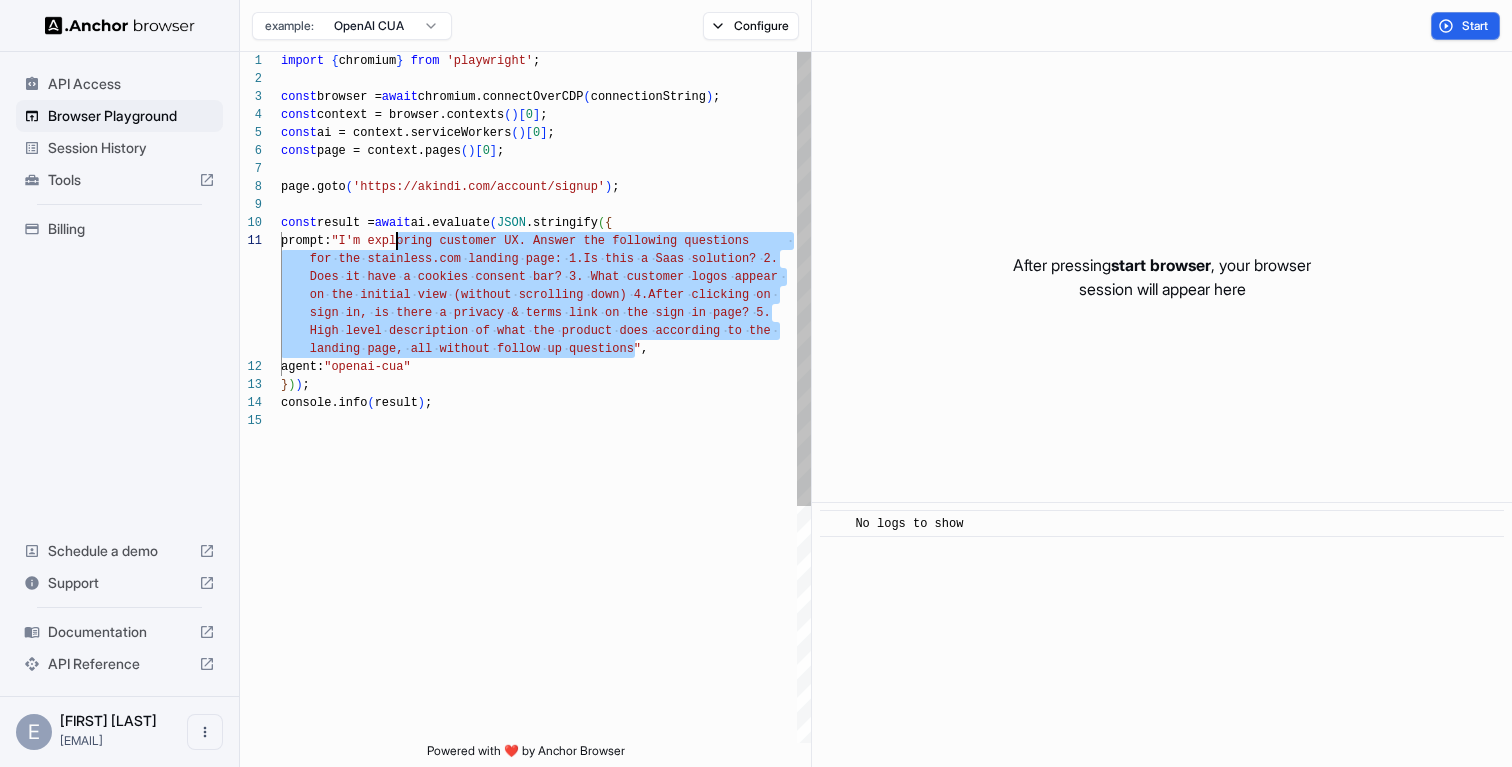 scroll, scrollTop: 0, scrollLeft: 0, axis: both 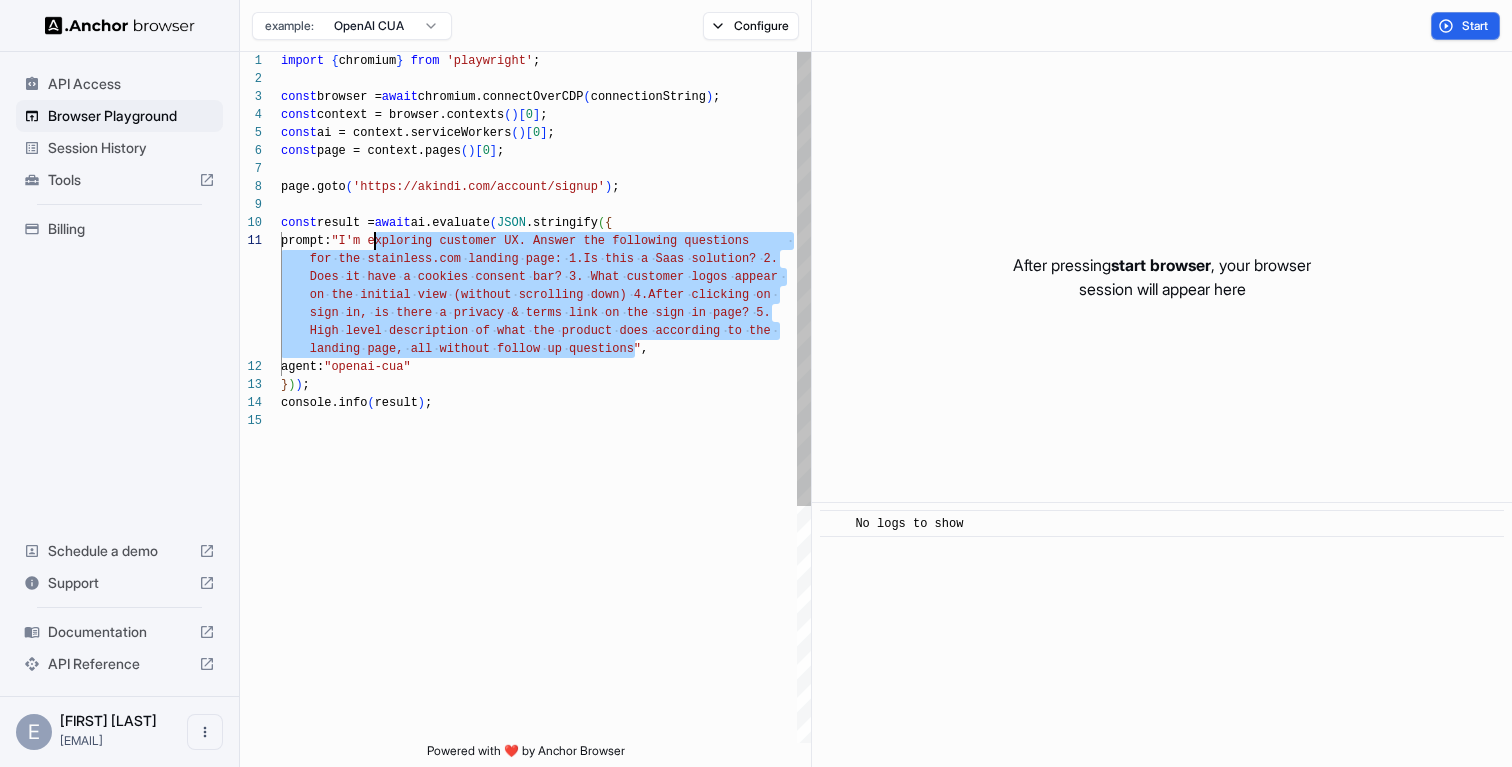 drag, startPoint x: 633, startPoint y: 352, endPoint x: 375, endPoint y: 244, distance: 279.6927 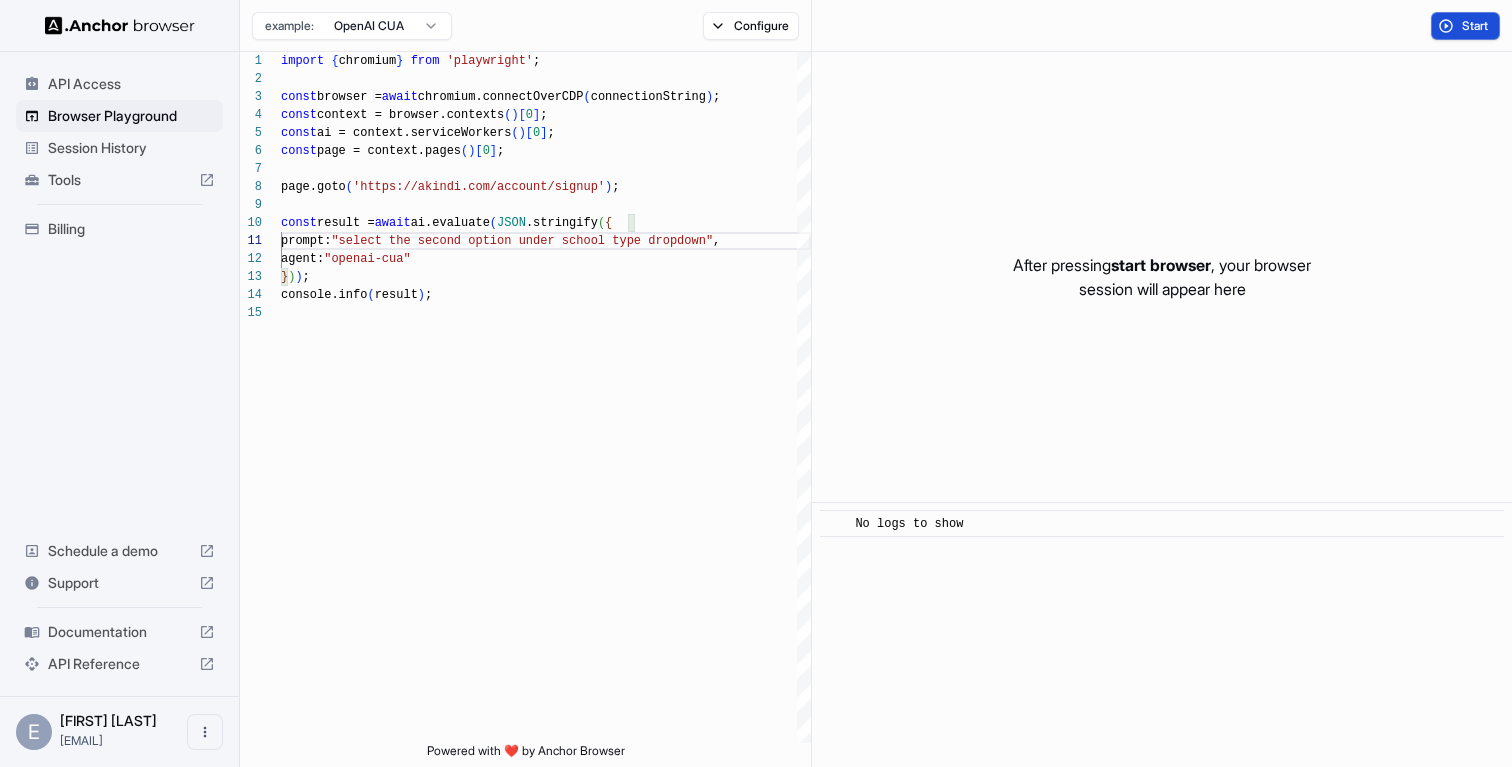 type on "**********" 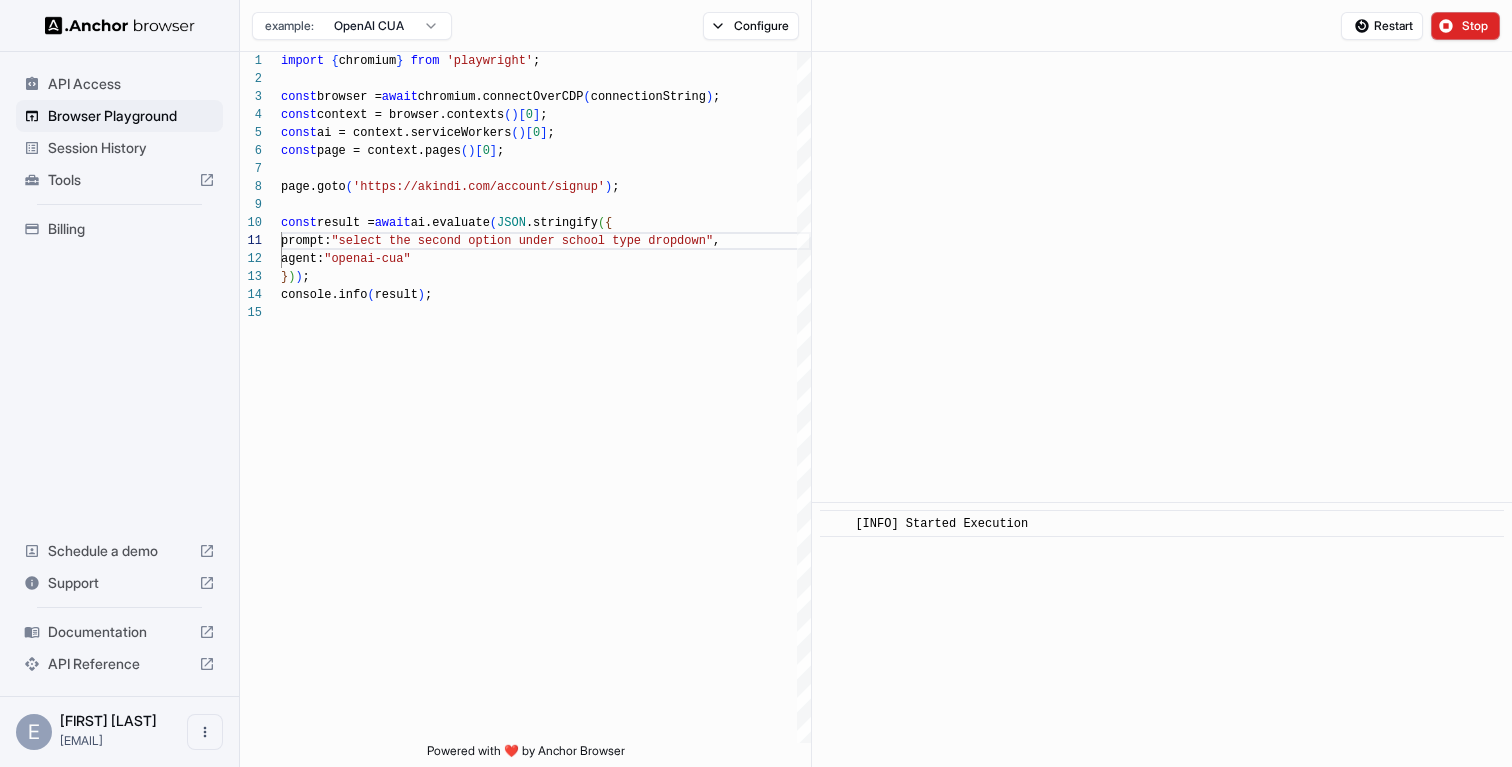 click on "Restart Stop" at bounding box center [1162, 26] 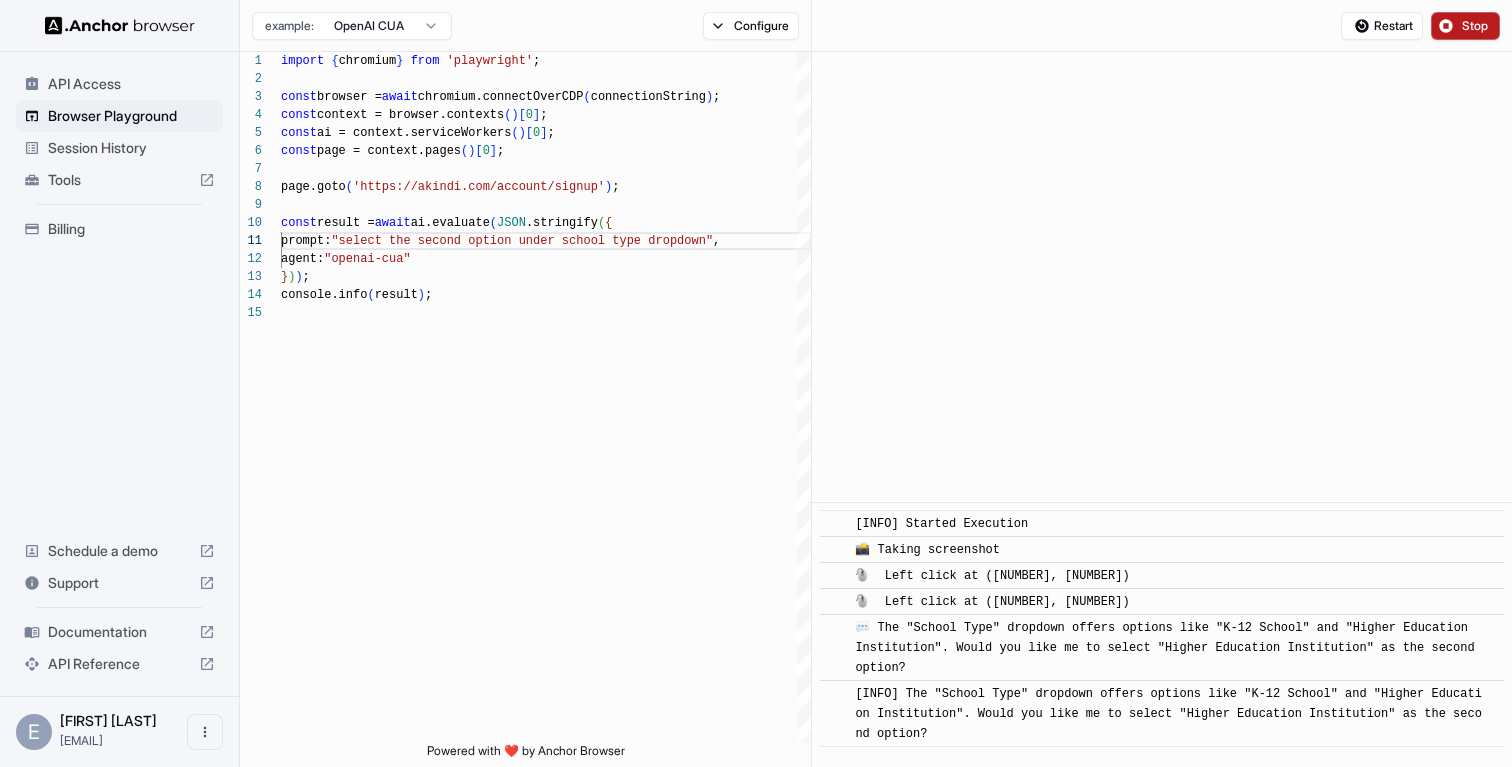 scroll, scrollTop: 13, scrollLeft: 0, axis: vertical 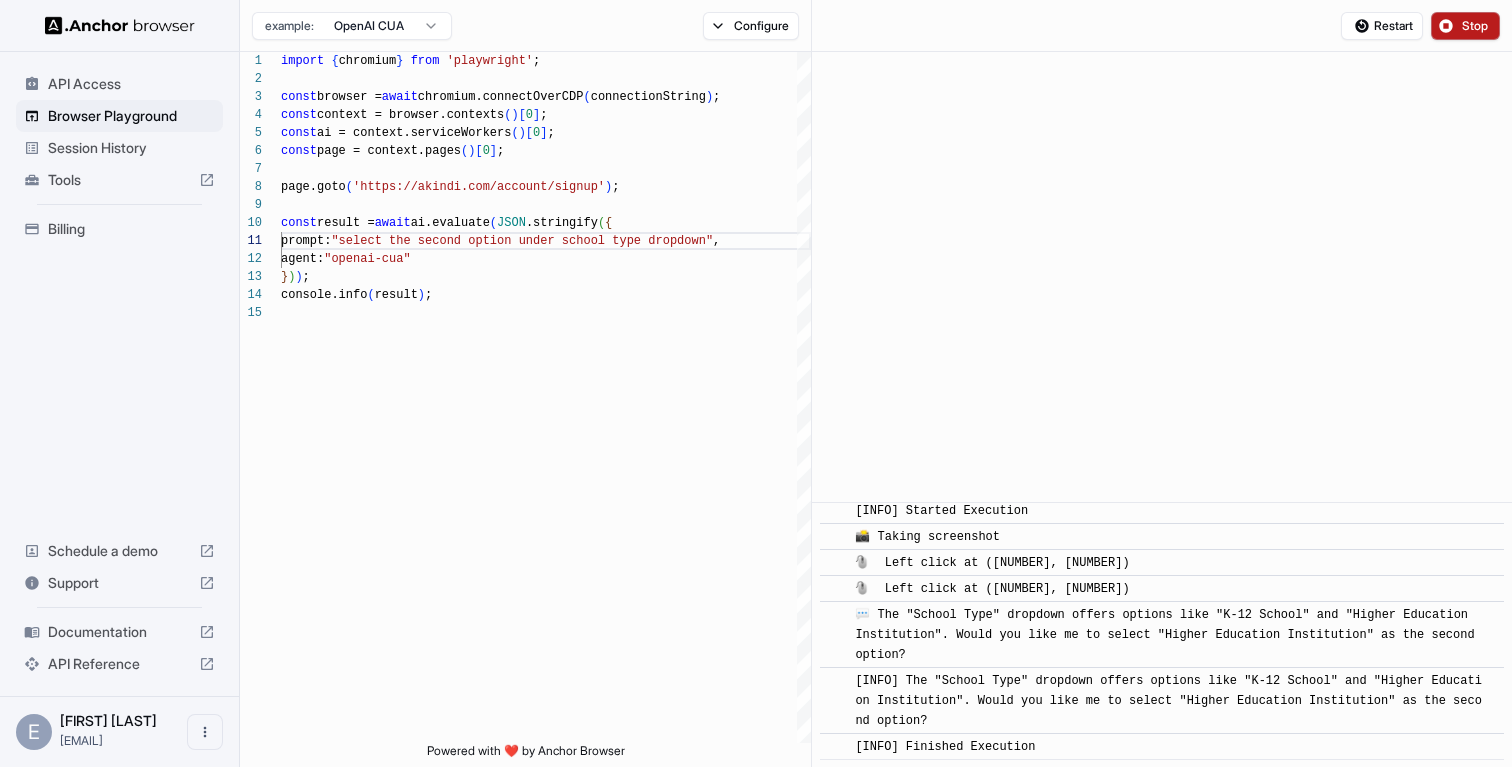 click on "Stop" at bounding box center (1476, 26) 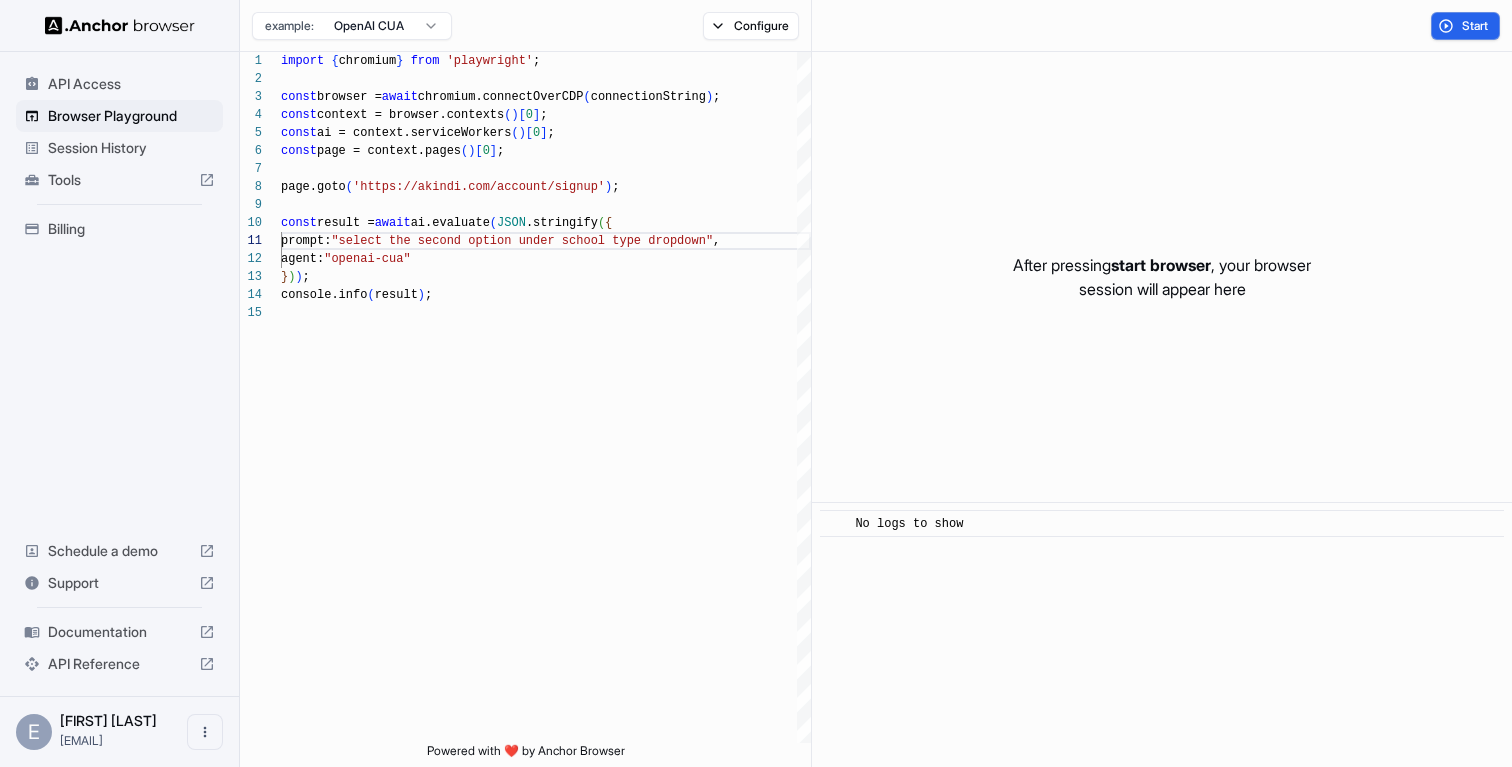 click on "Session History" at bounding box center (131, 148) 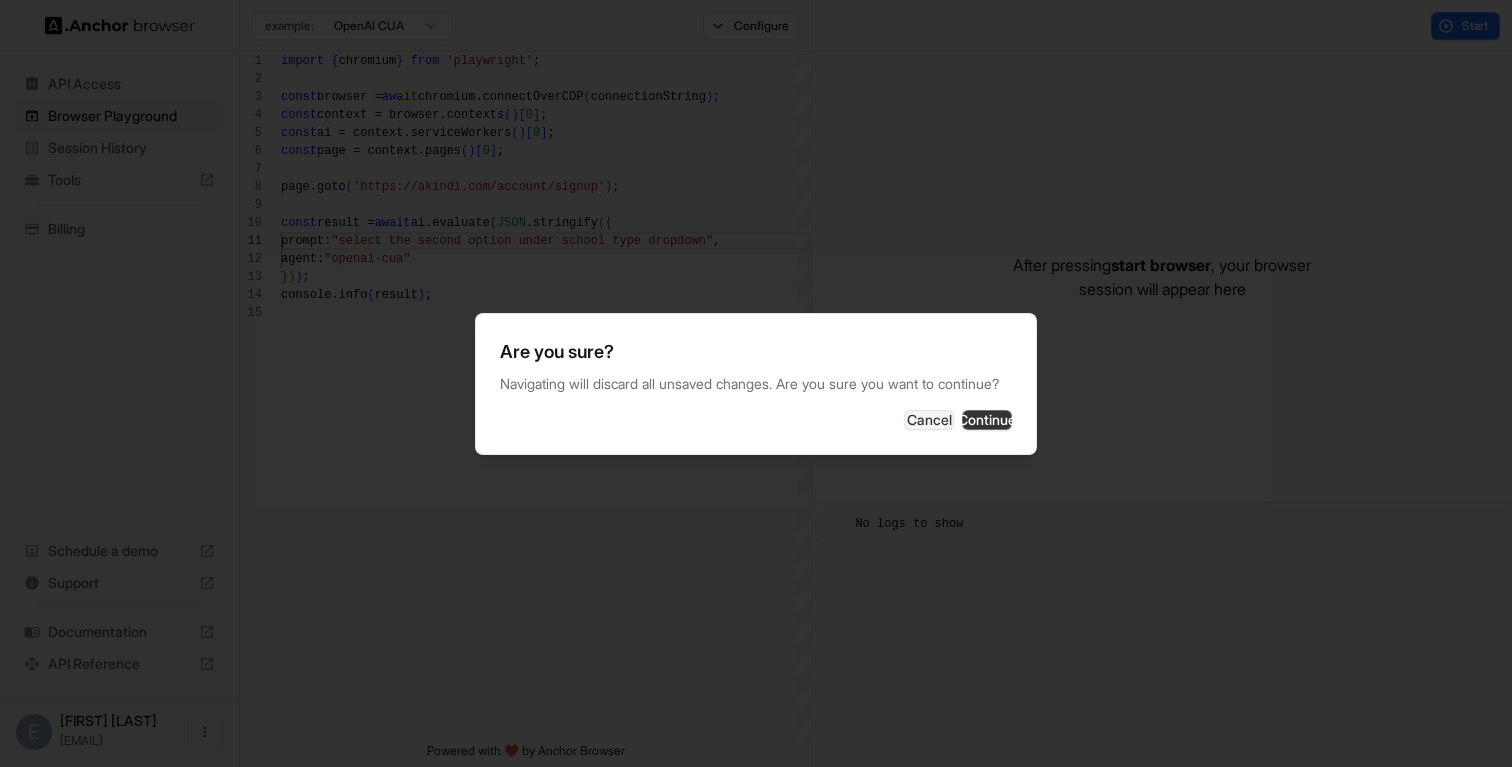 click on "Continue" at bounding box center [987, 420] 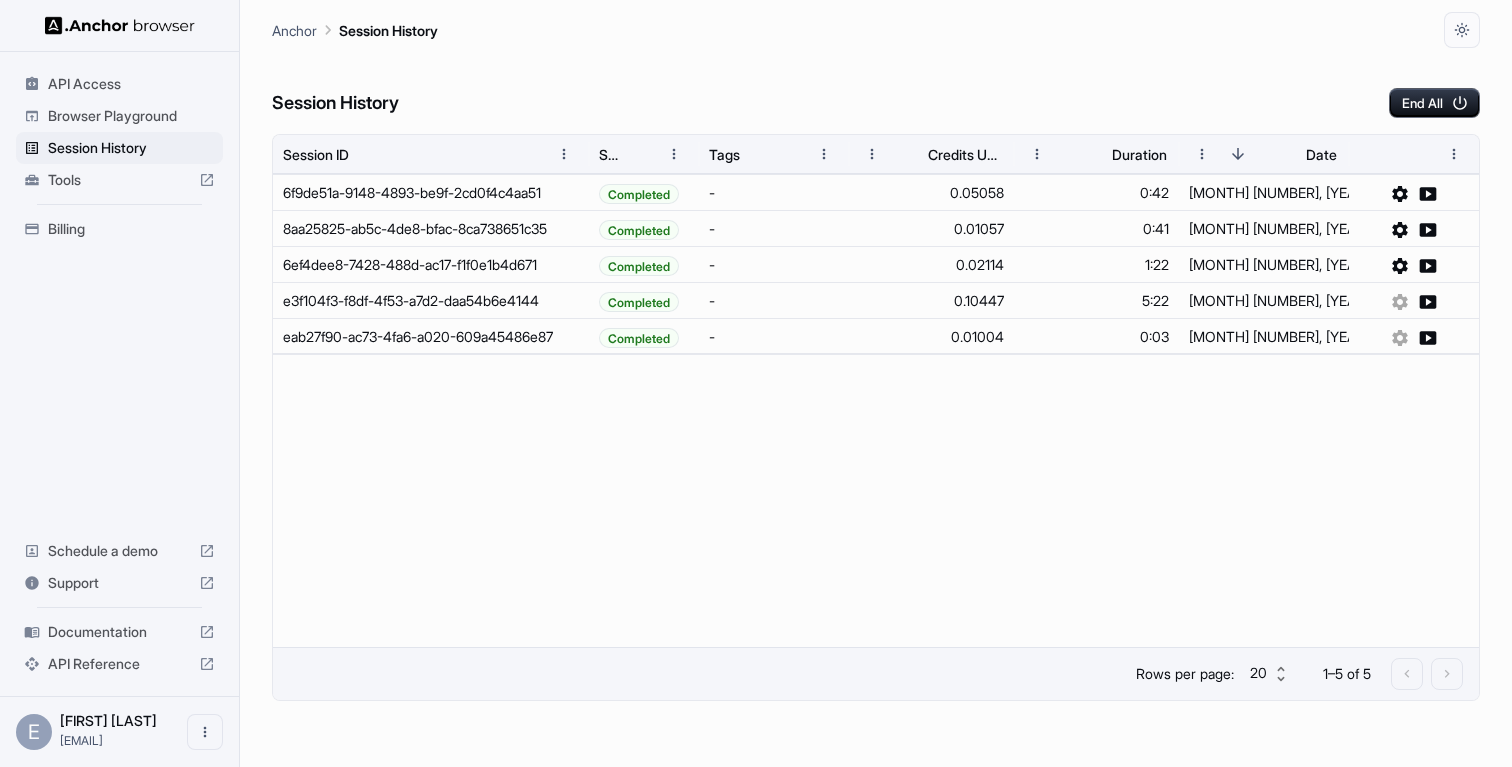 click on "Session History End All" at bounding box center (876, 83) 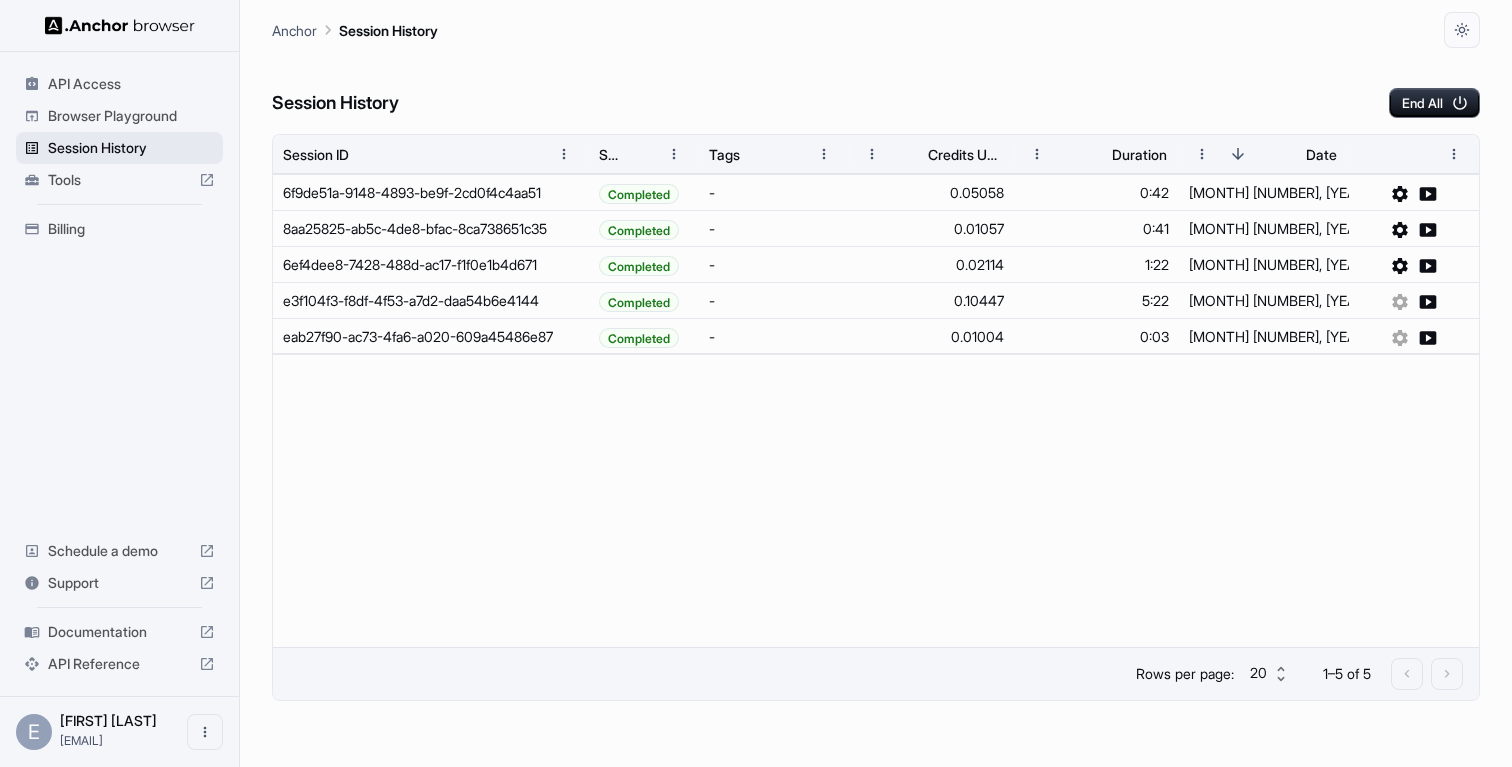 click on "Session History" at bounding box center (131, 148) 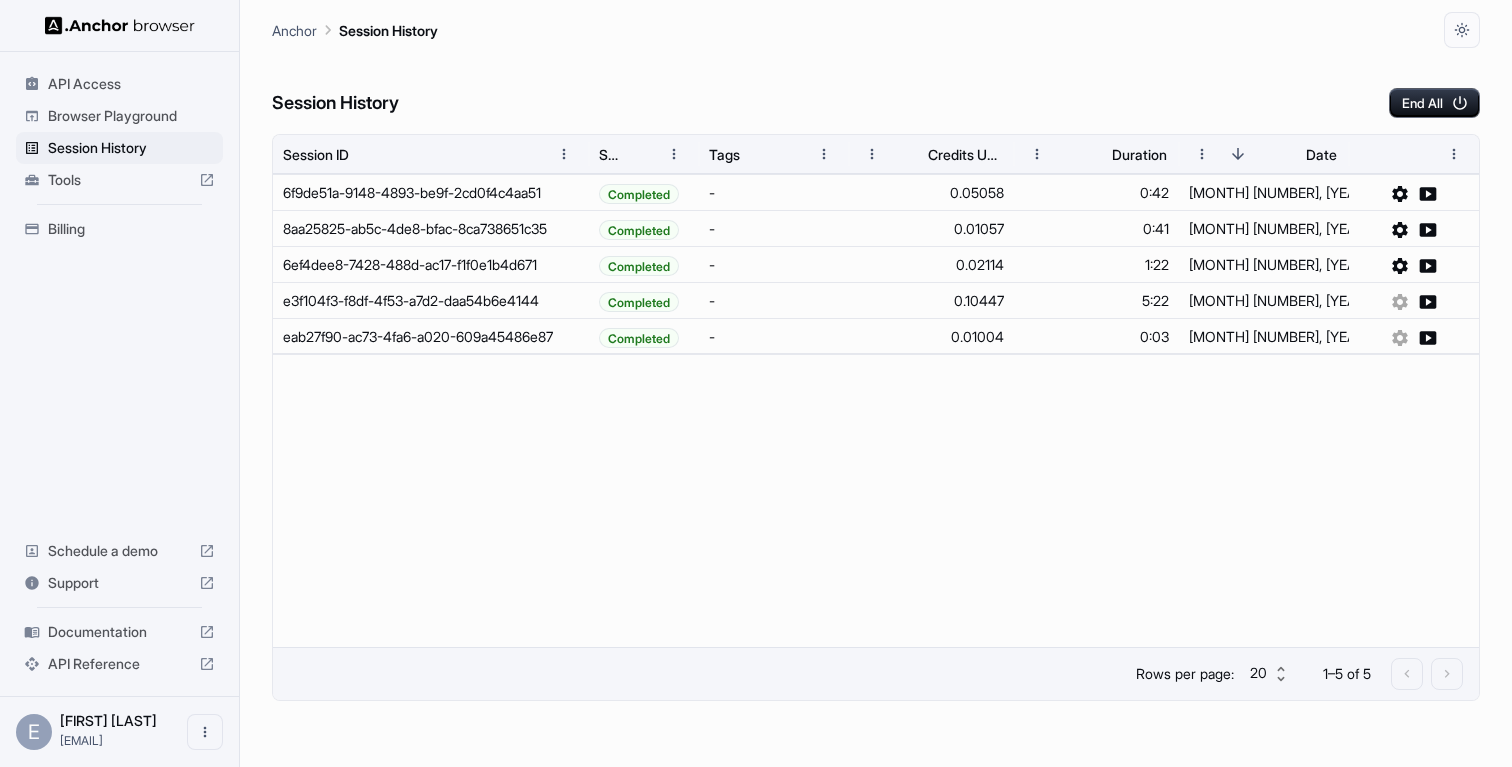 click on "Browser Playground" at bounding box center (131, 116) 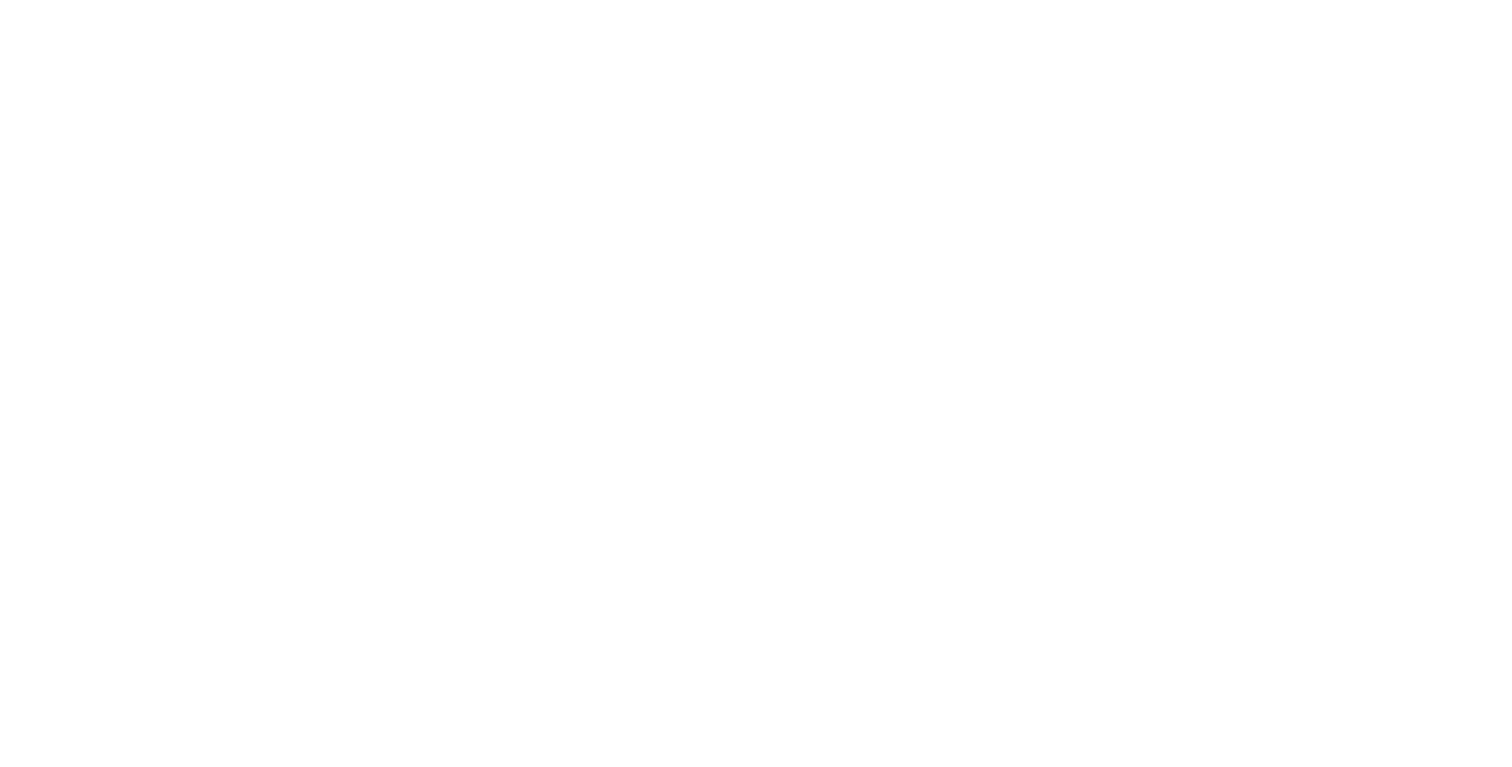 scroll, scrollTop: 0, scrollLeft: 0, axis: both 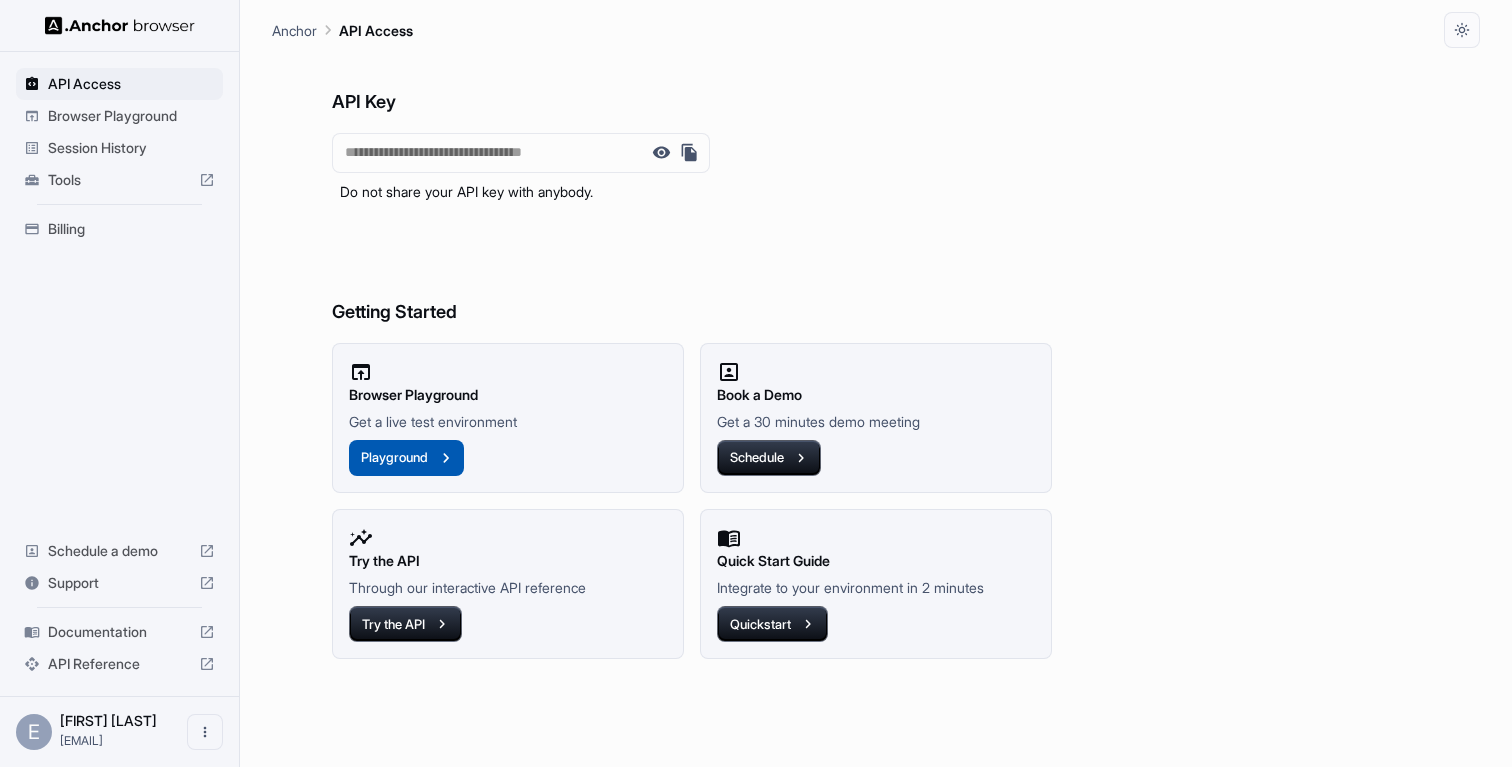 click on "Playground" at bounding box center [406, 458] 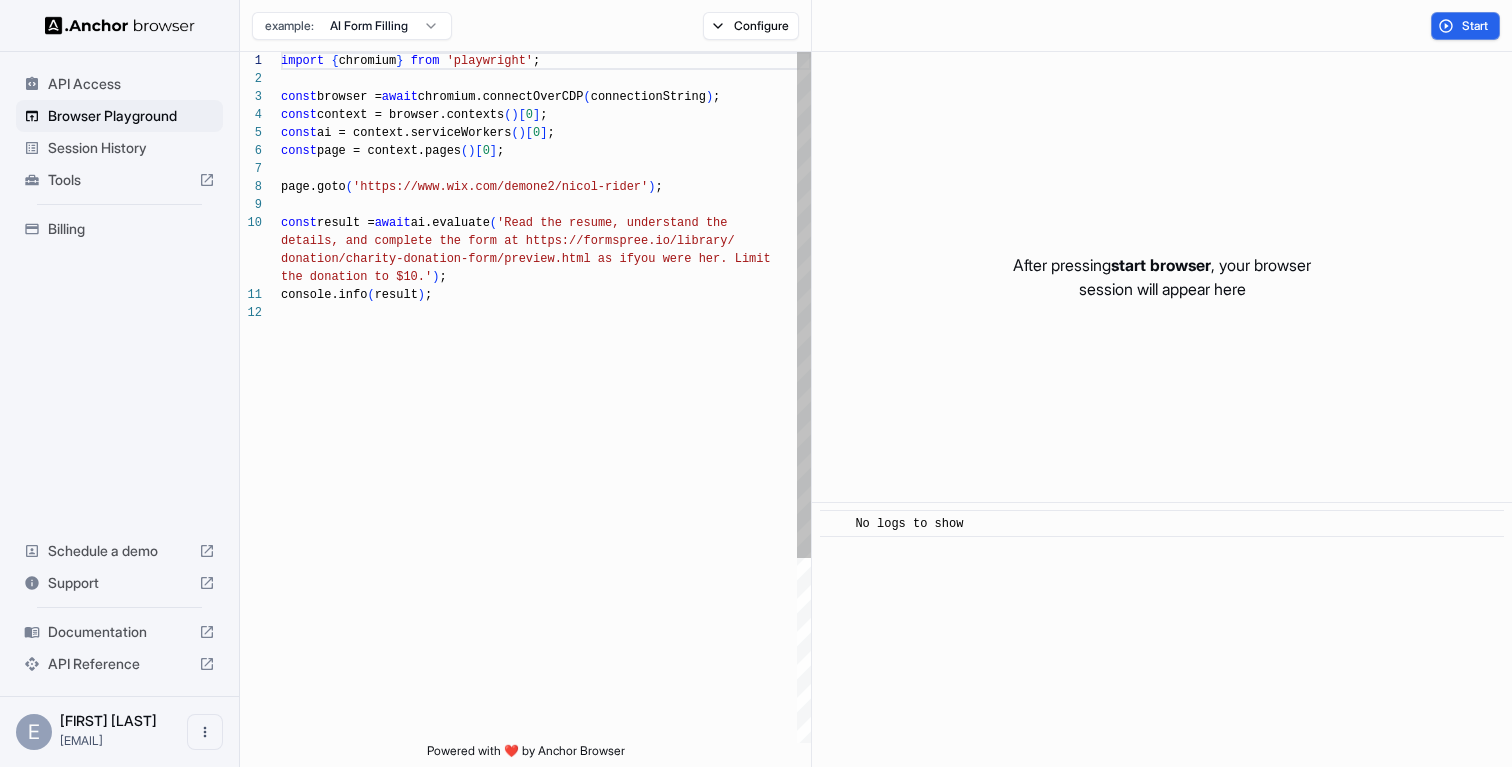 scroll, scrollTop: 162, scrollLeft: 0, axis: vertical 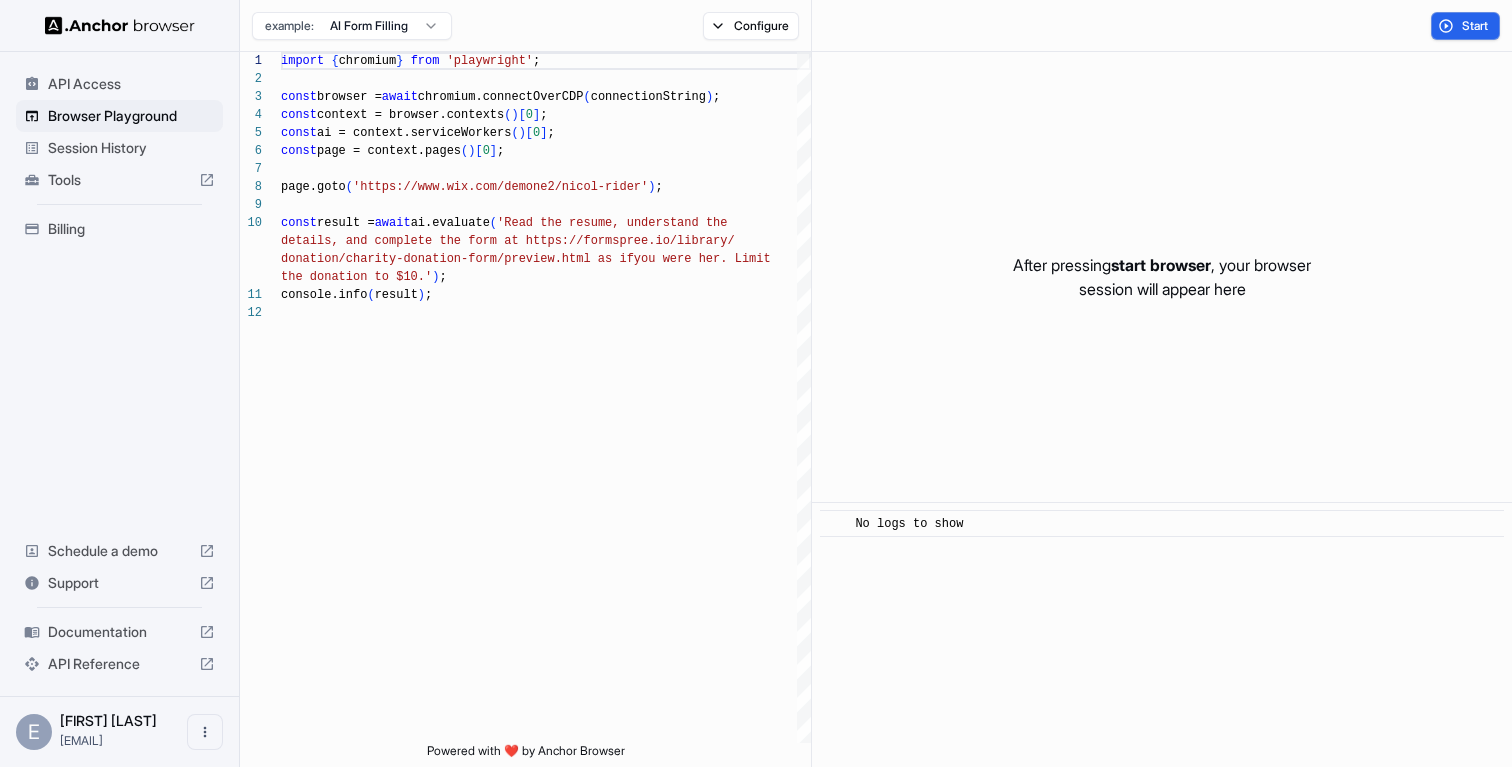 click on "Session History" at bounding box center (131, 148) 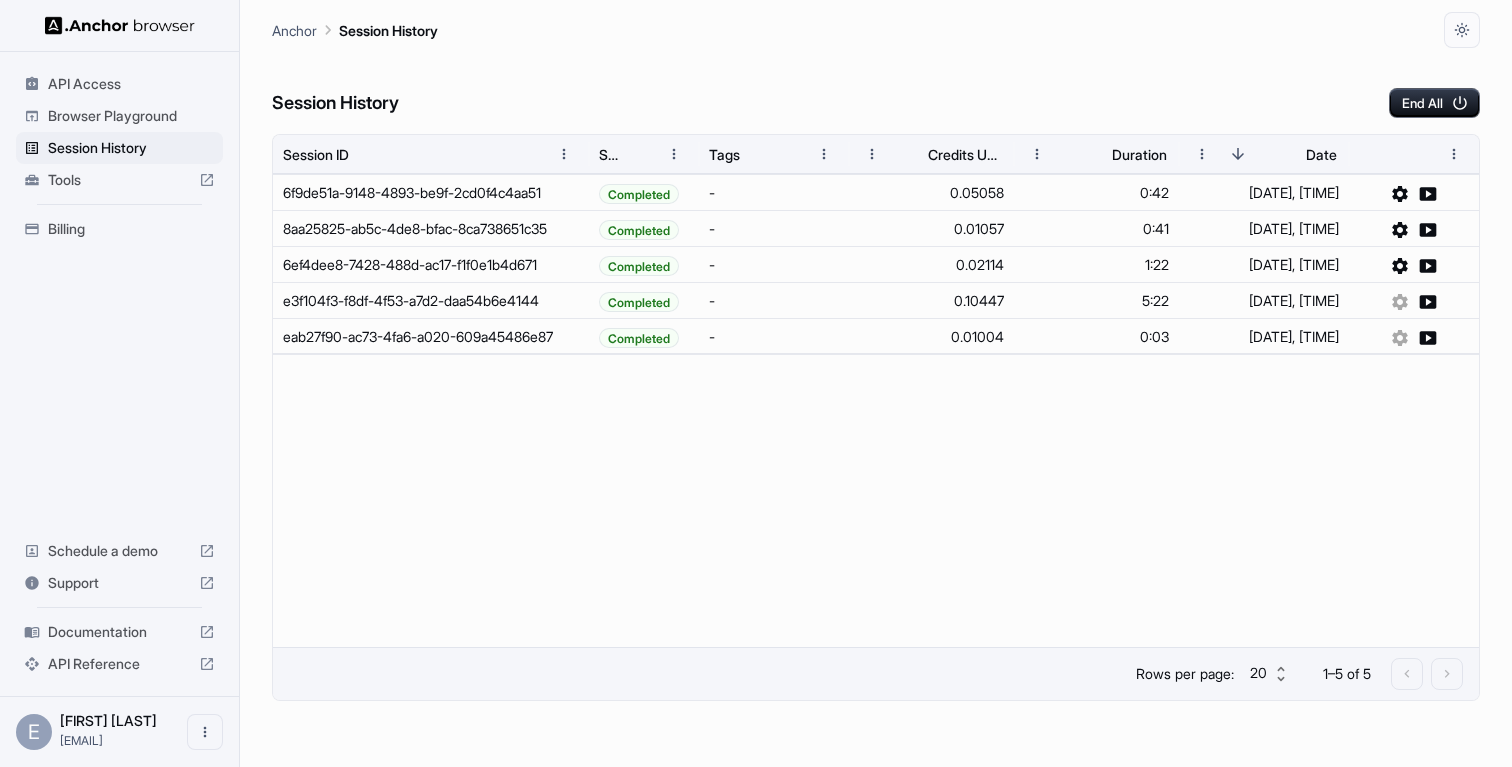 click on "Browser Playground" at bounding box center [131, 116] 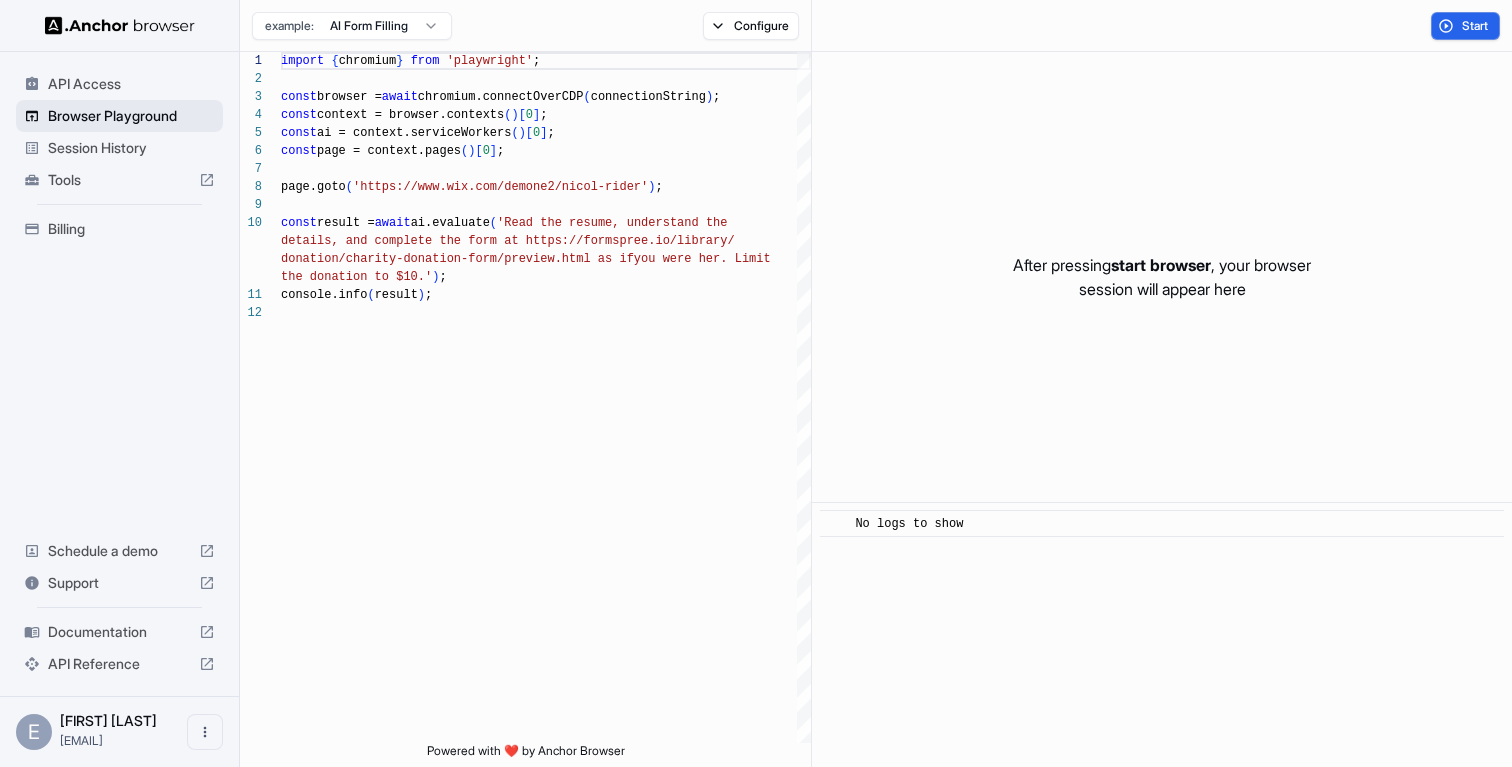scroll, scrollTop: 162, scrollLeft: 0, axis: vertical 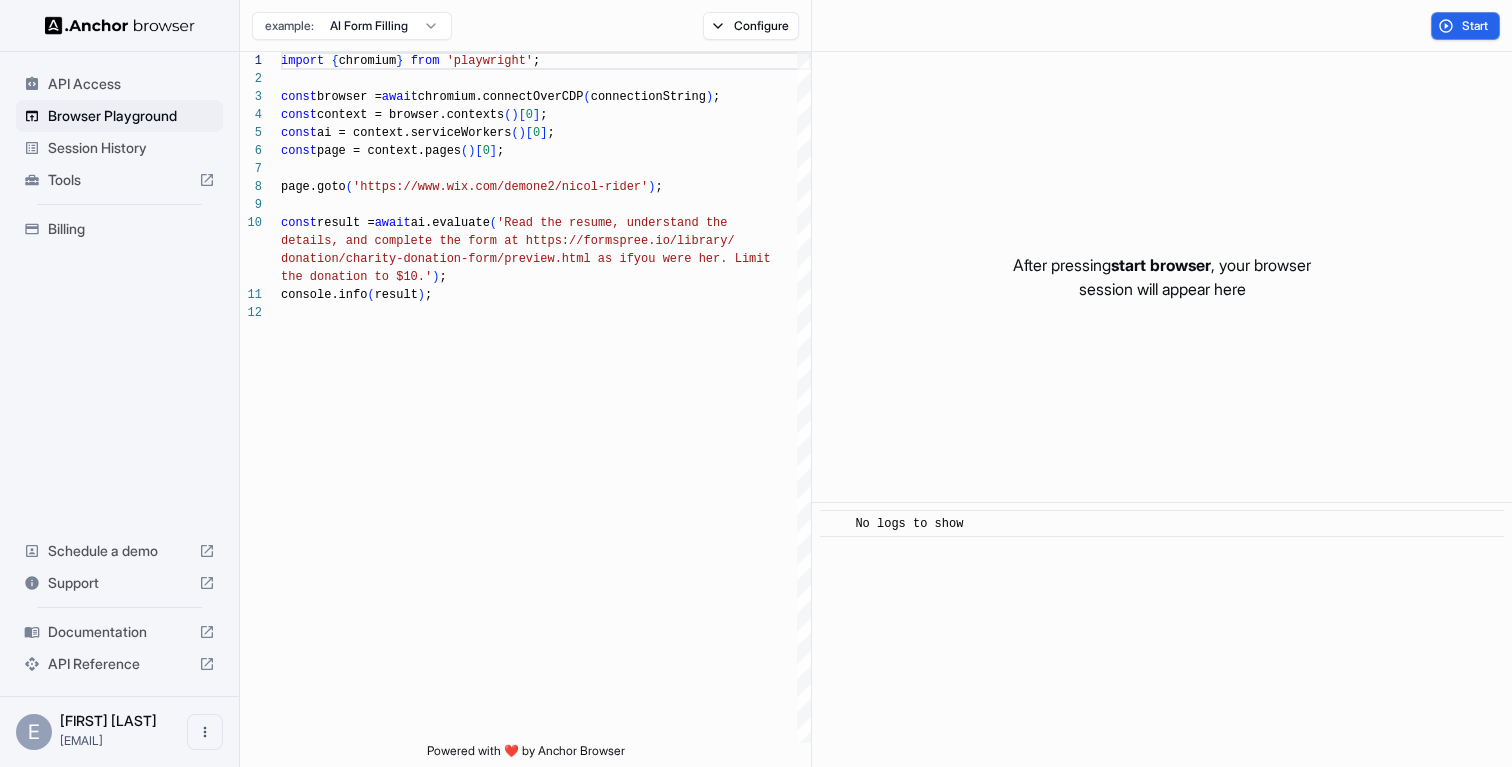 click on "API Access" at bounding box center (131, 84) 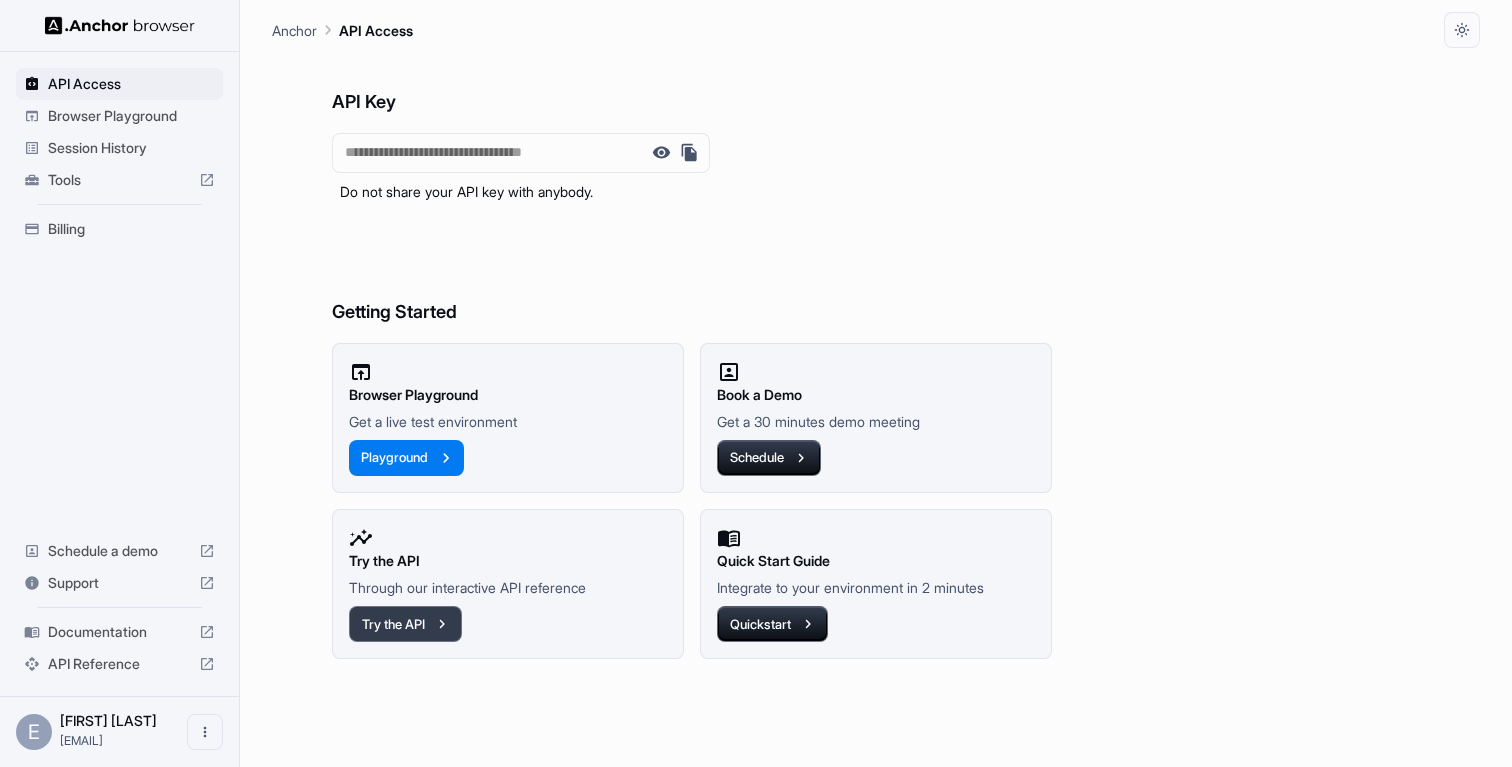 click on "Try the API" at bounding box center (405, 624) 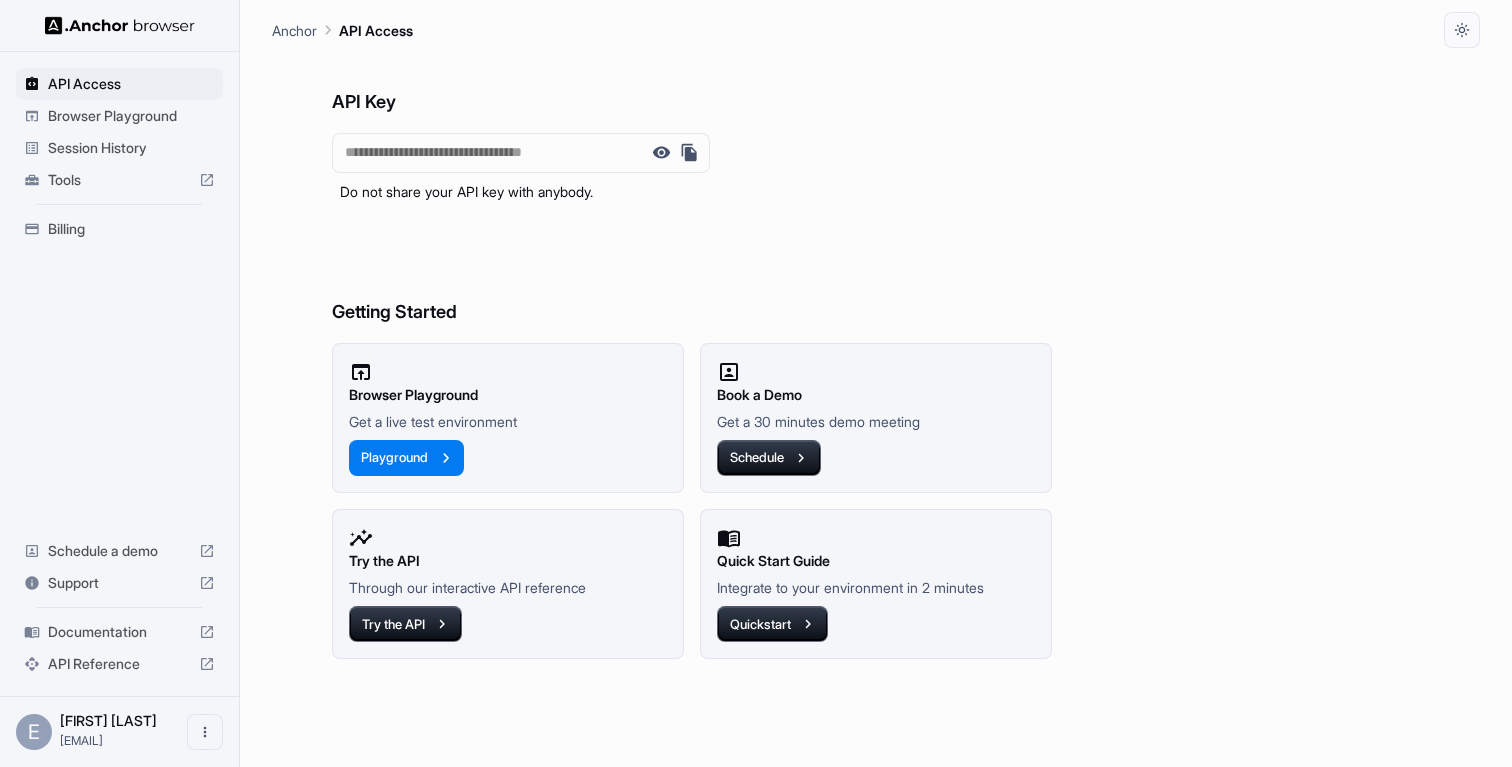 type 